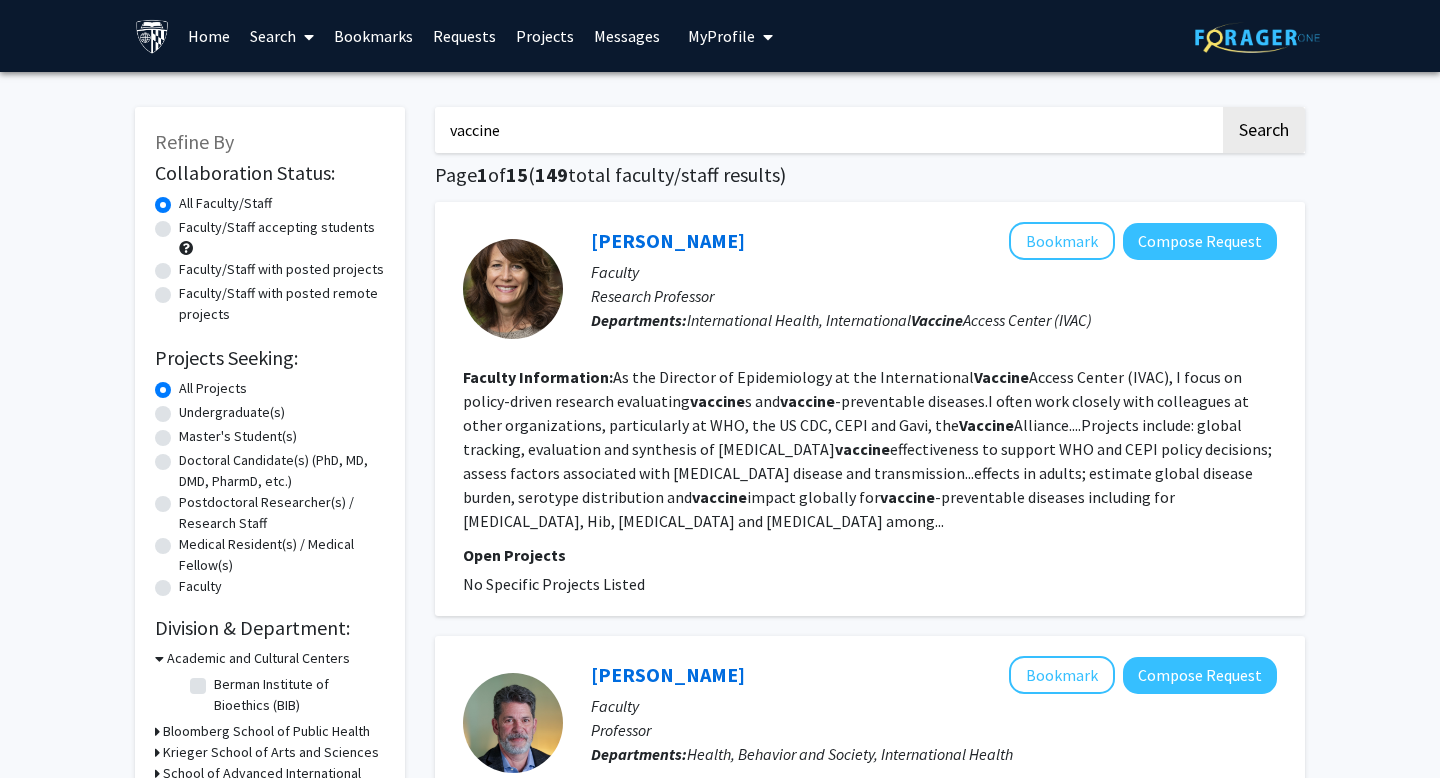 scroll, scrollTop: 0, scrollLeft: 0, axis: both 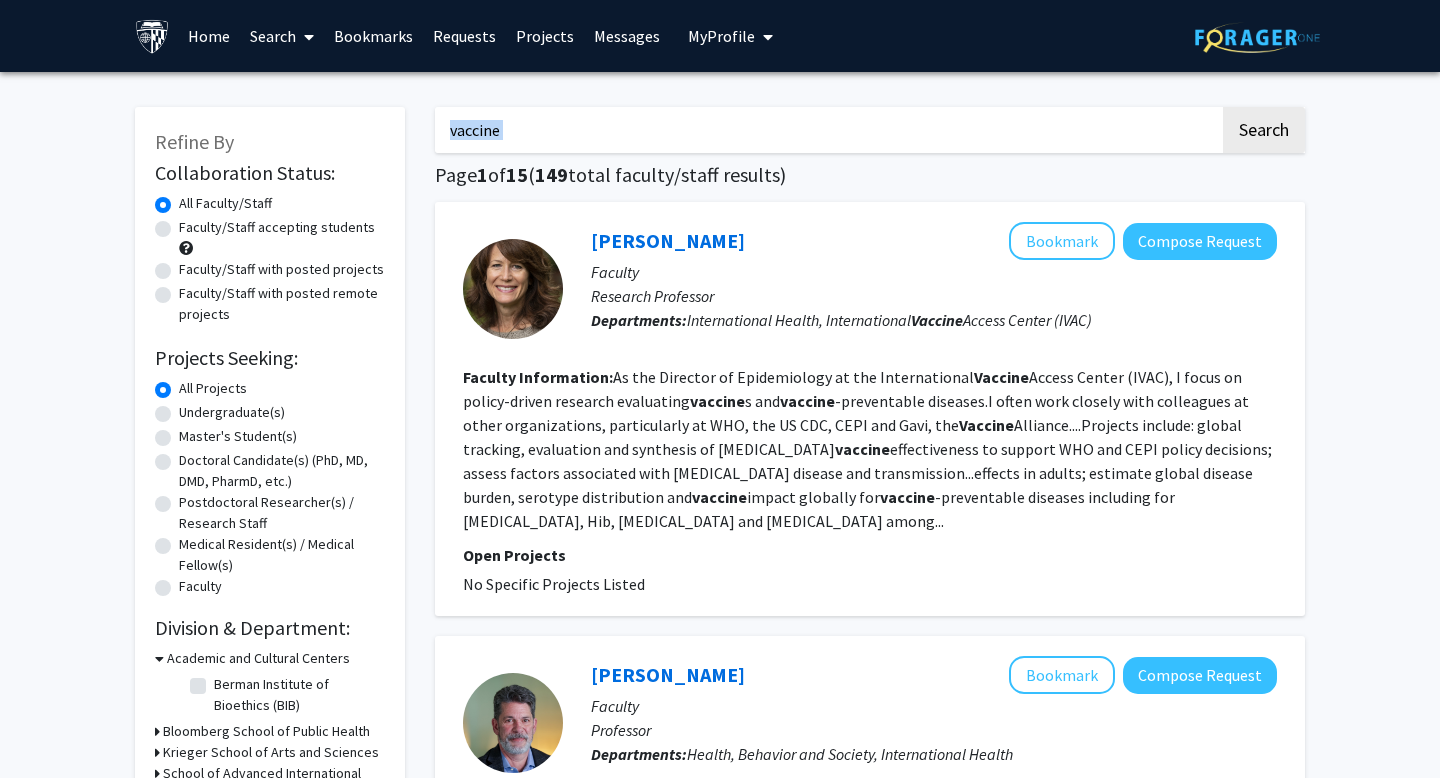 click on "vaccine" at bounding box center [827, 130] 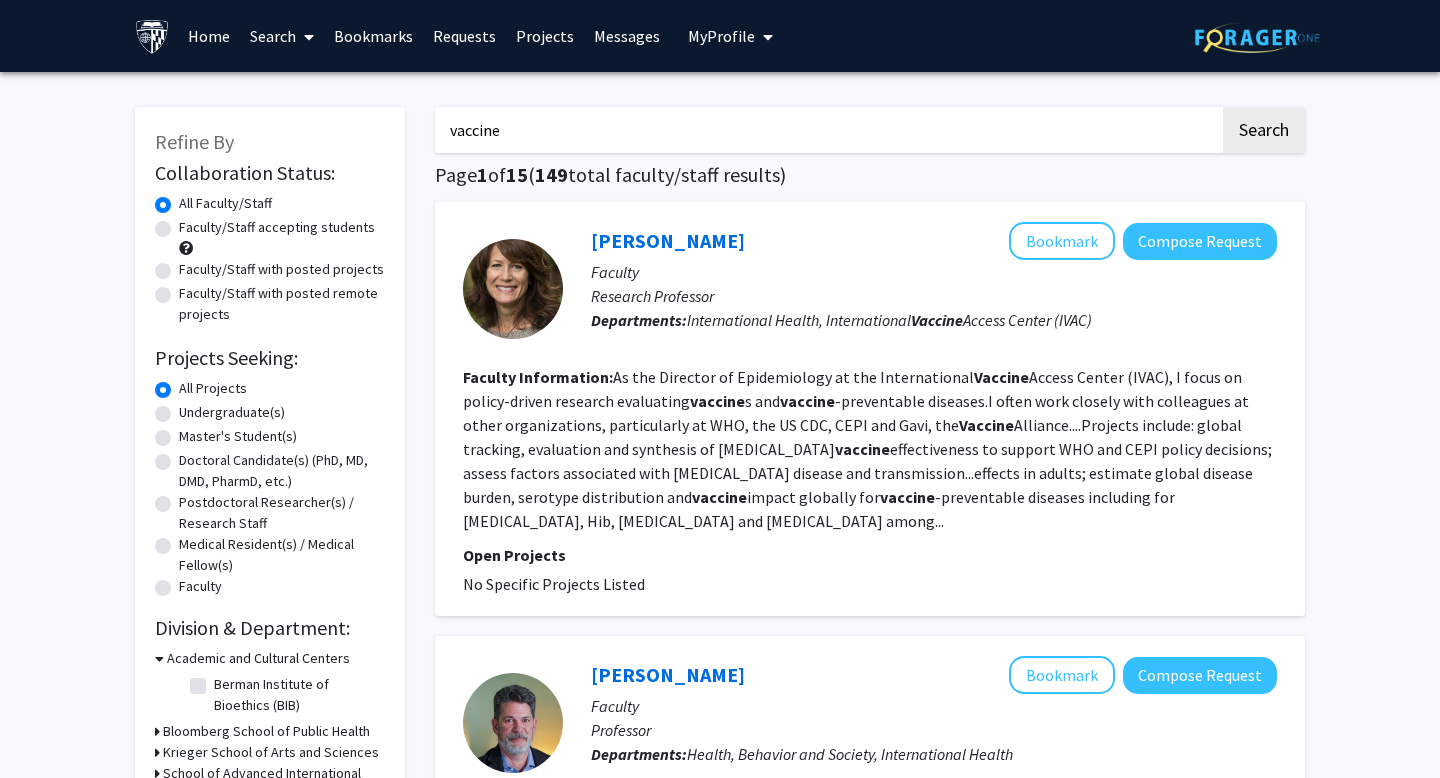 click on "vaccine" at bounding box center (827, 130) 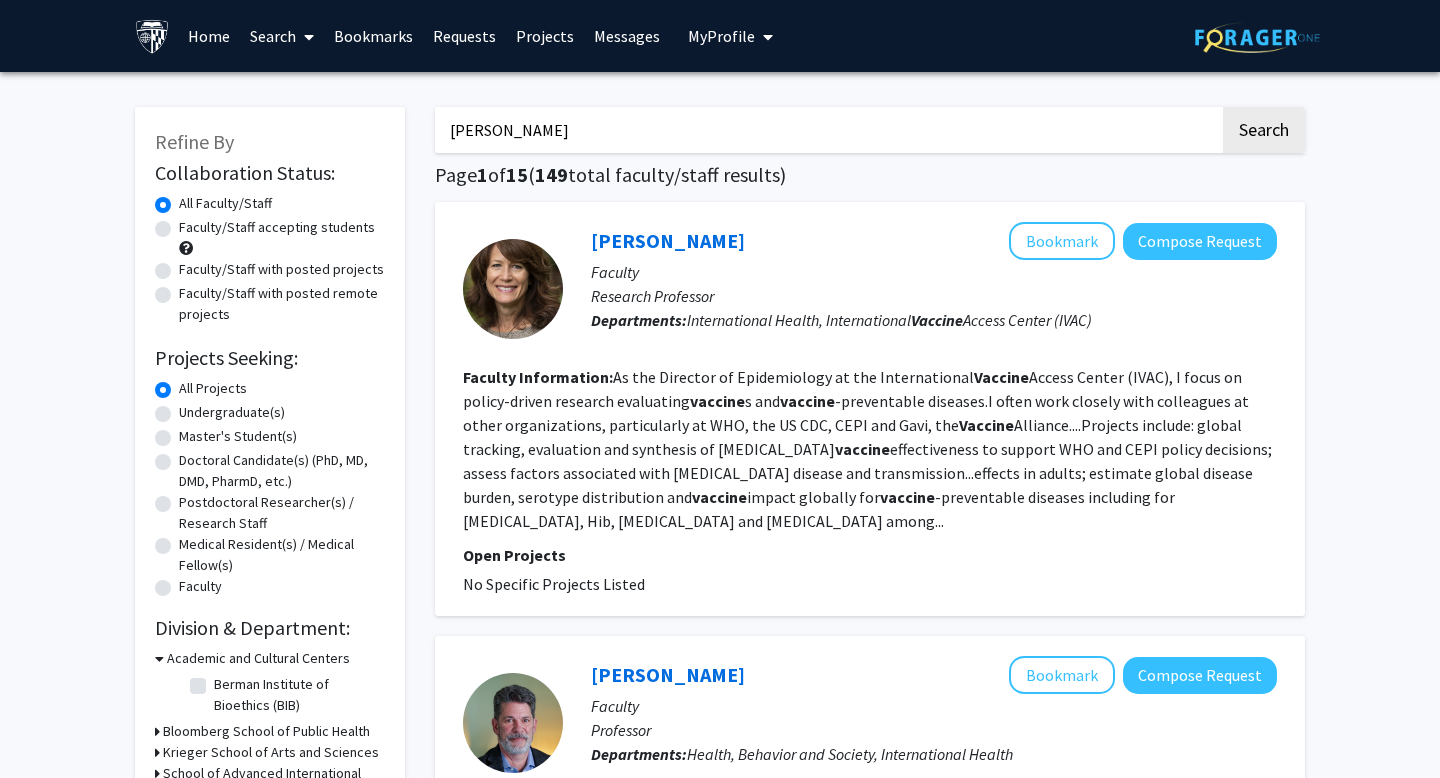 type on "[PERSON_NAME]" 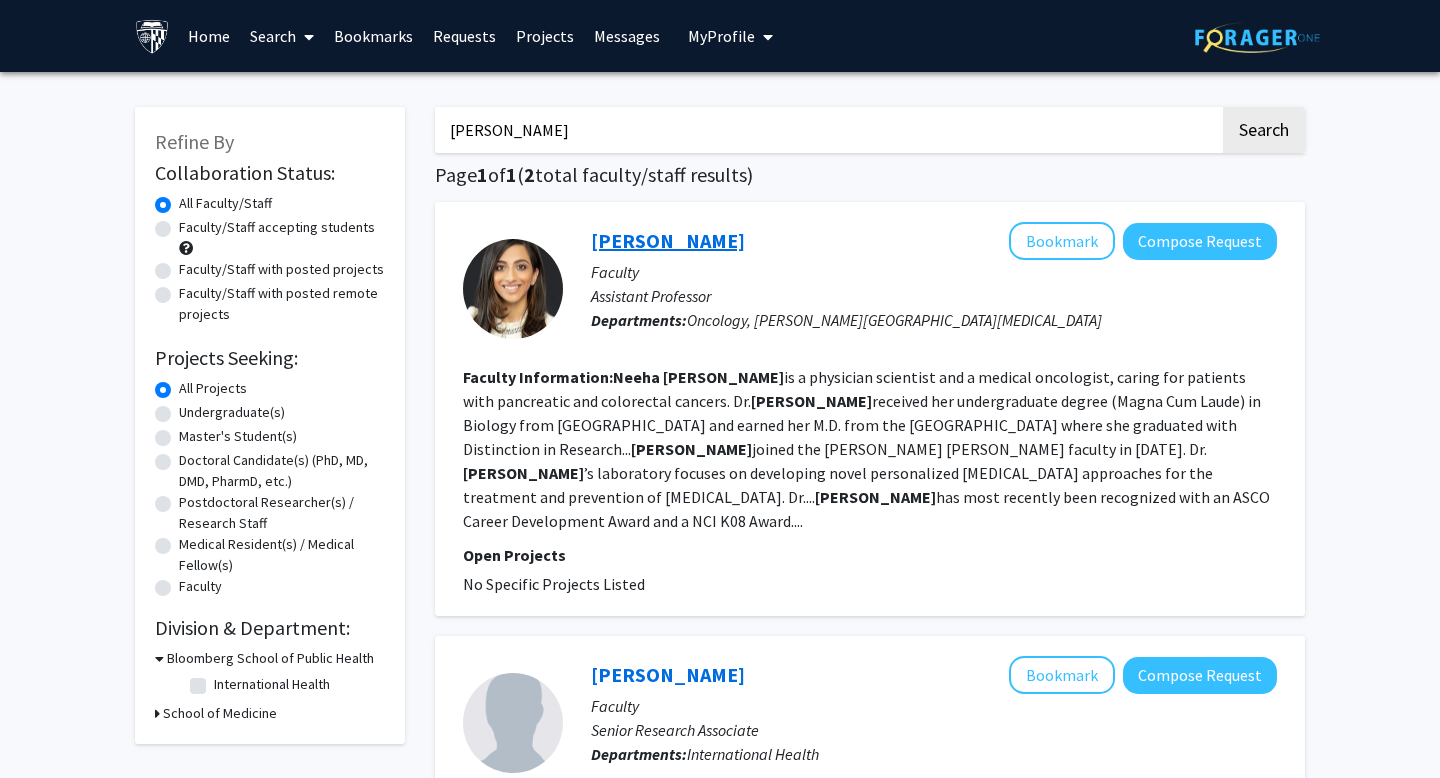 click on "[PERSON_NAME]" 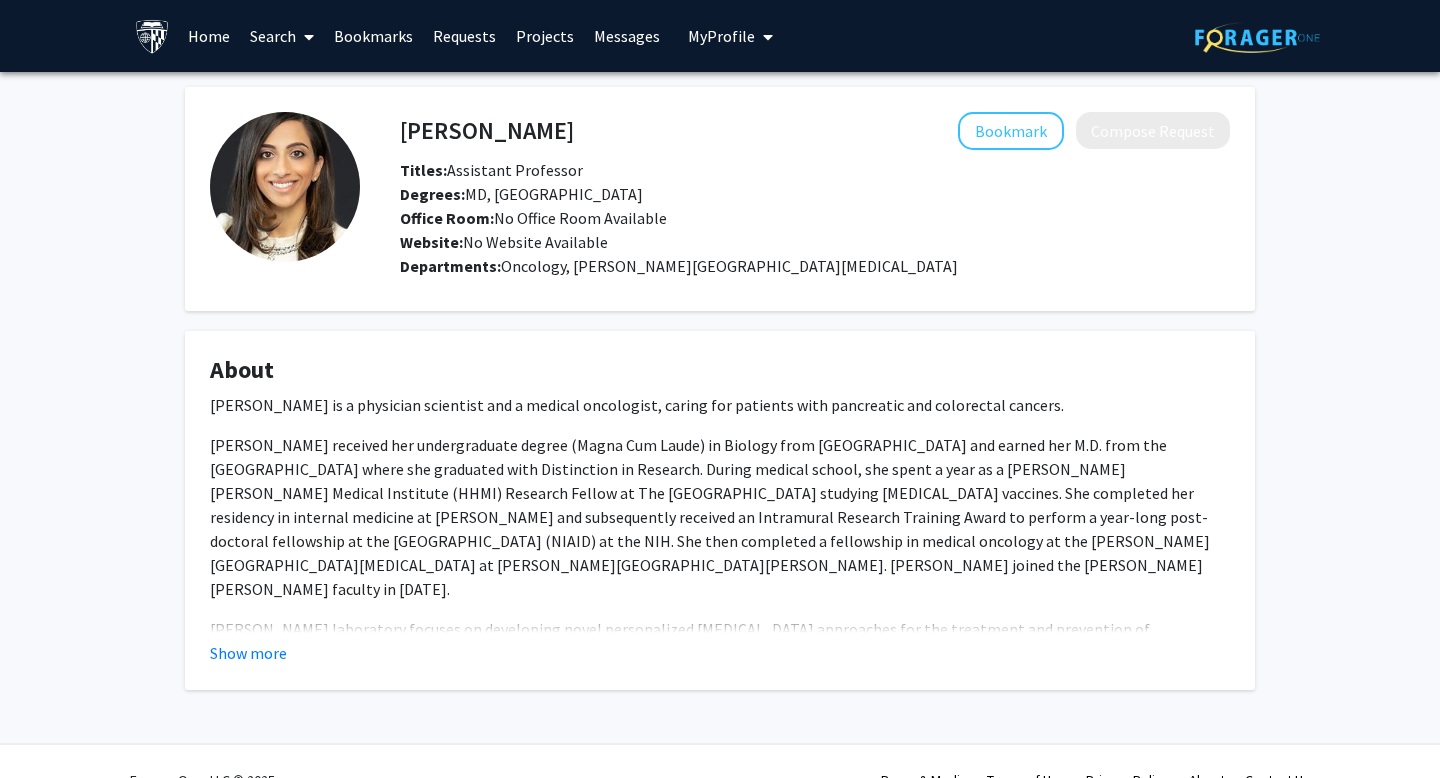 scroll, scrollTop: 37, scrollLeft: 0, axis: vertical 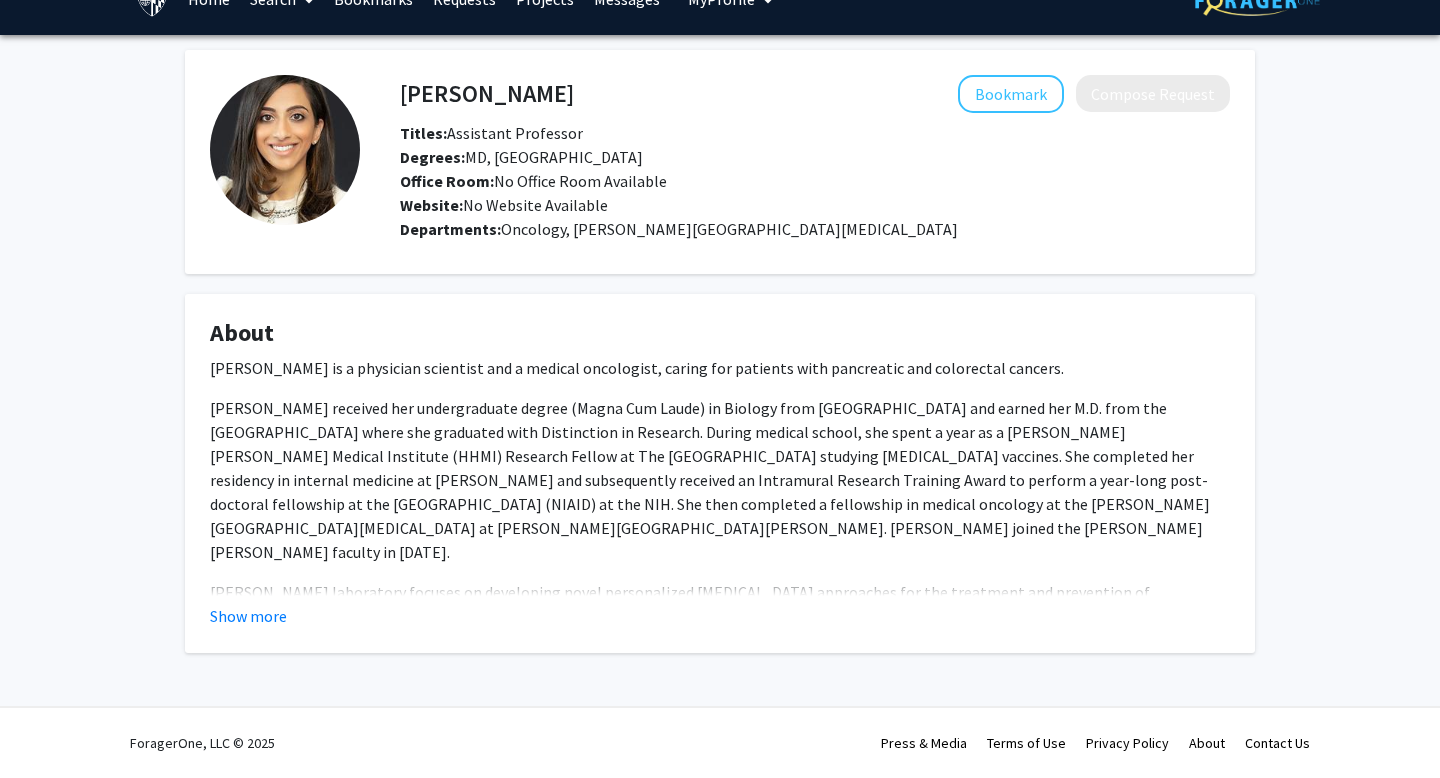 click on "Show more" 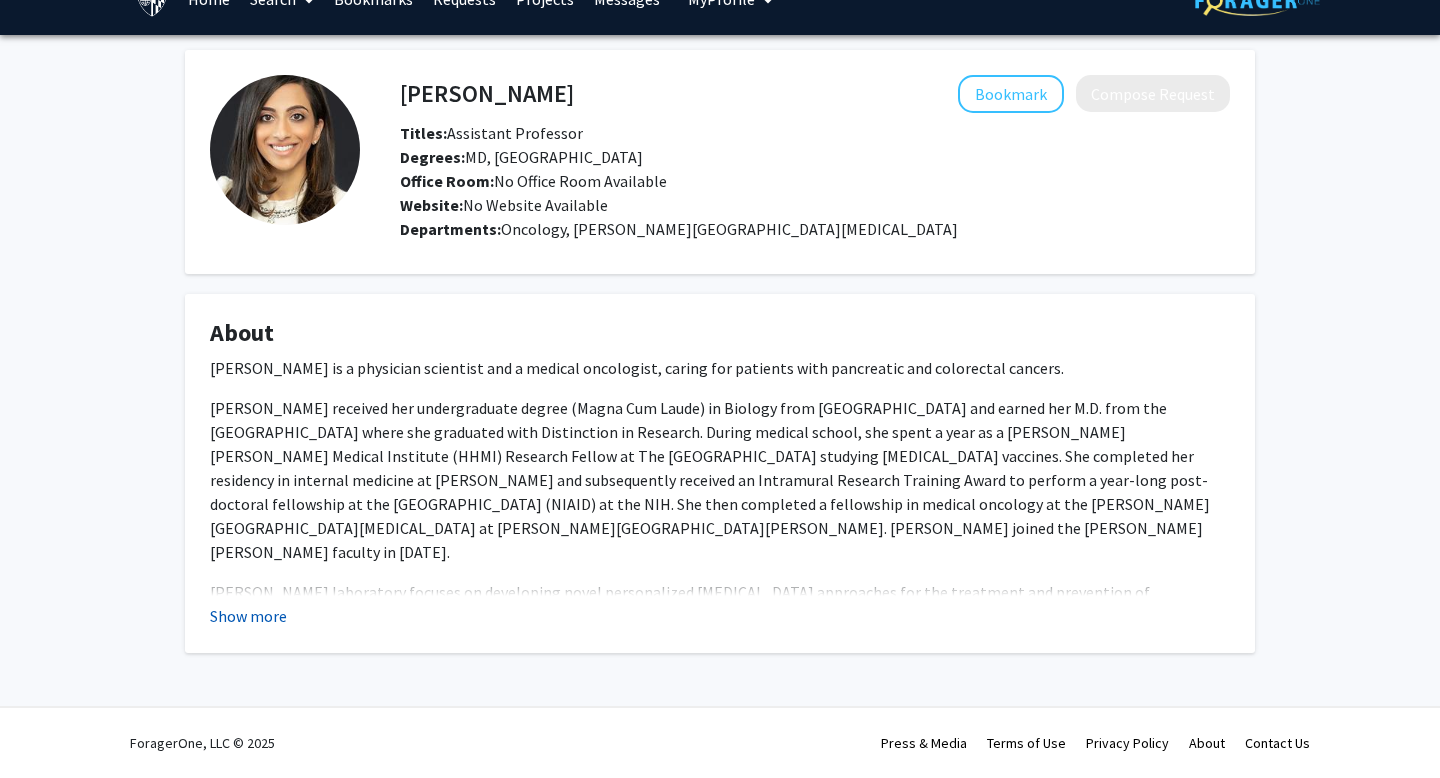 click on "Show more" 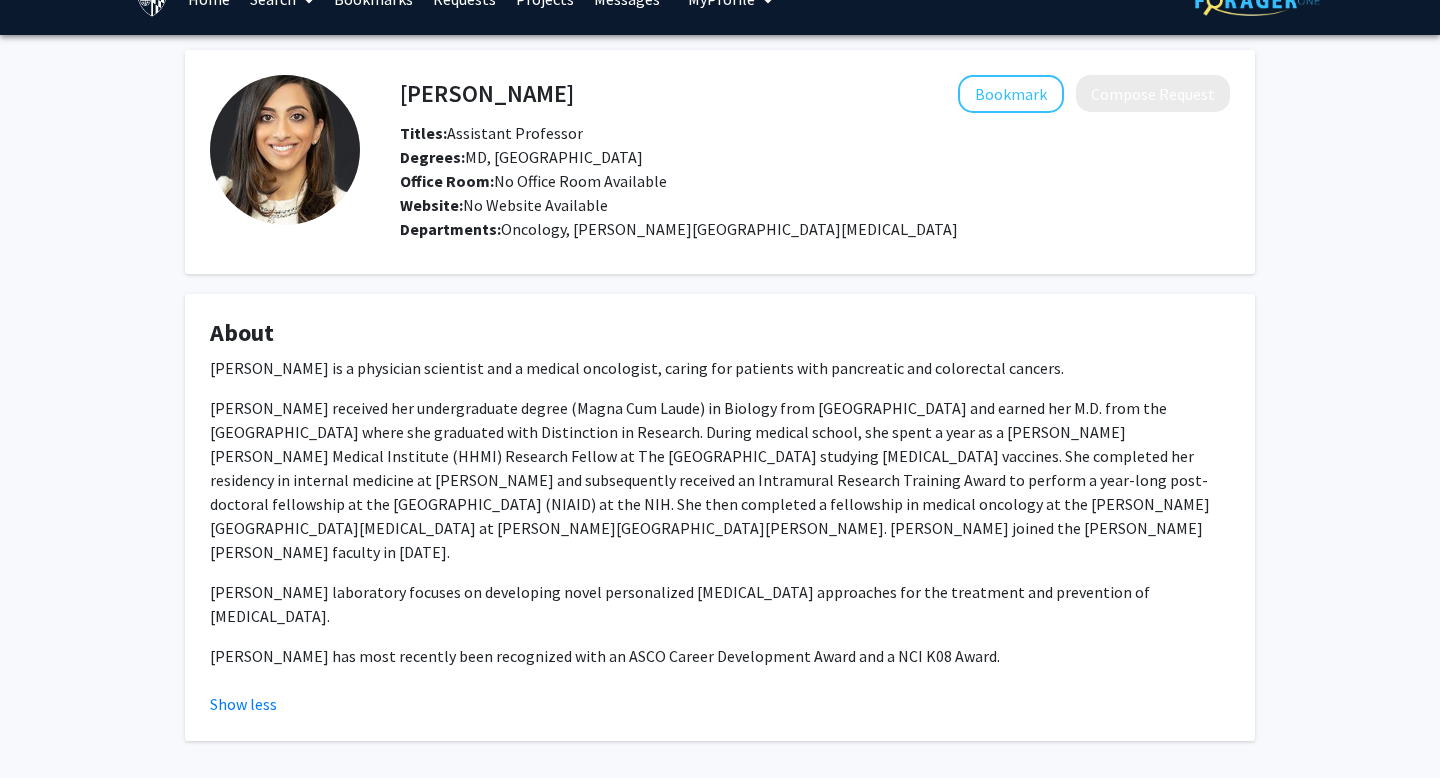 scroll, scrollTop: 77, scrollLeft: 0, axis: vertical 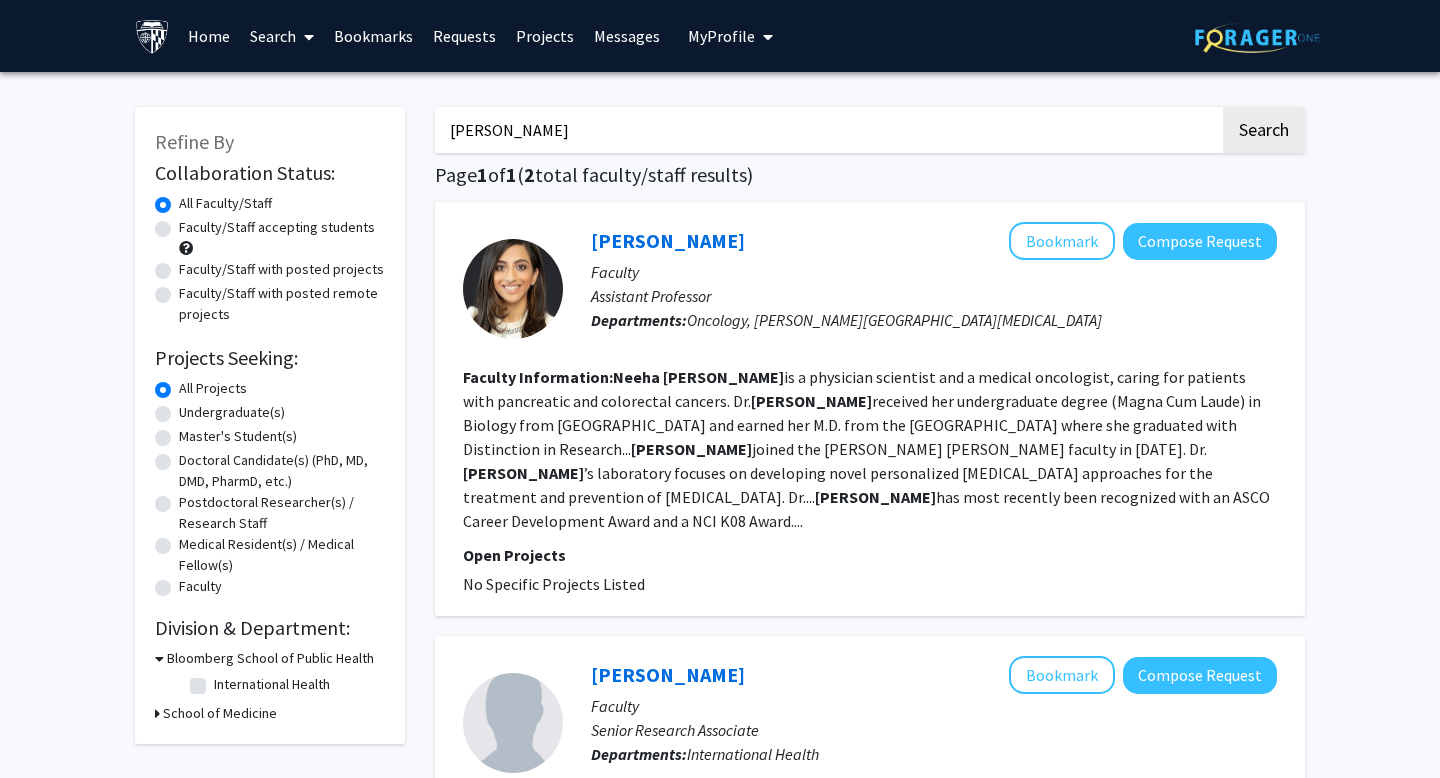 click on "[PERSON_NAME]" at bounding box center (827, 130) 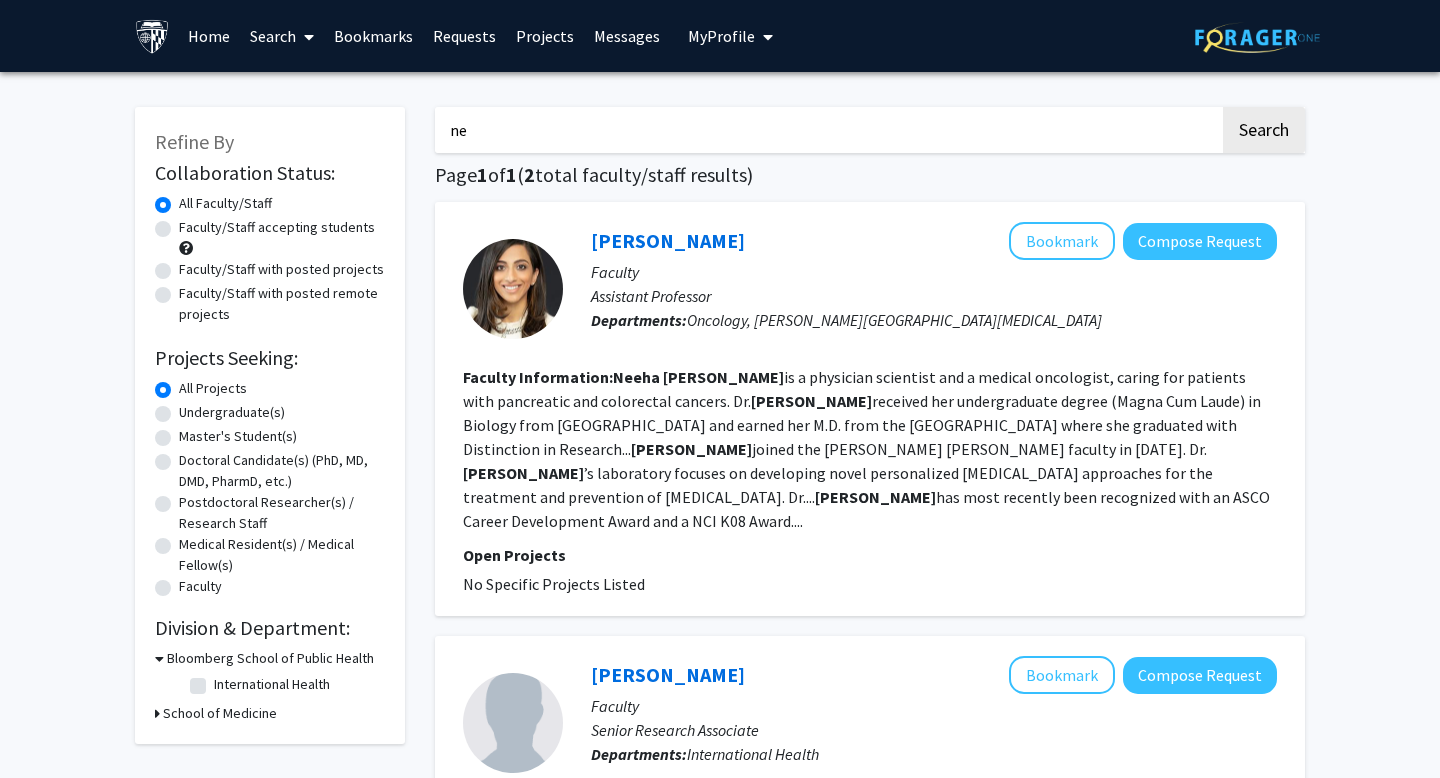 type on "n" 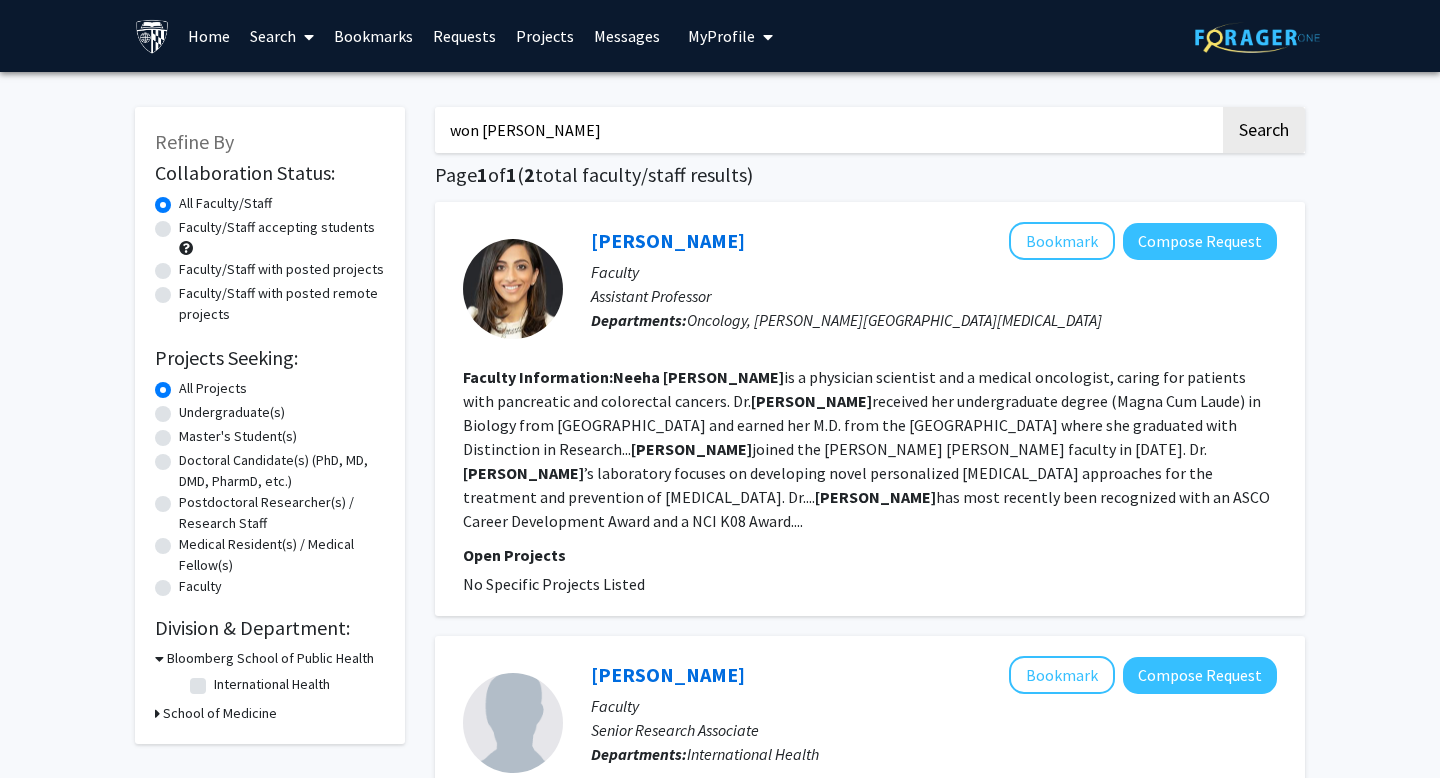 type on "won [PERSON_NAME]" 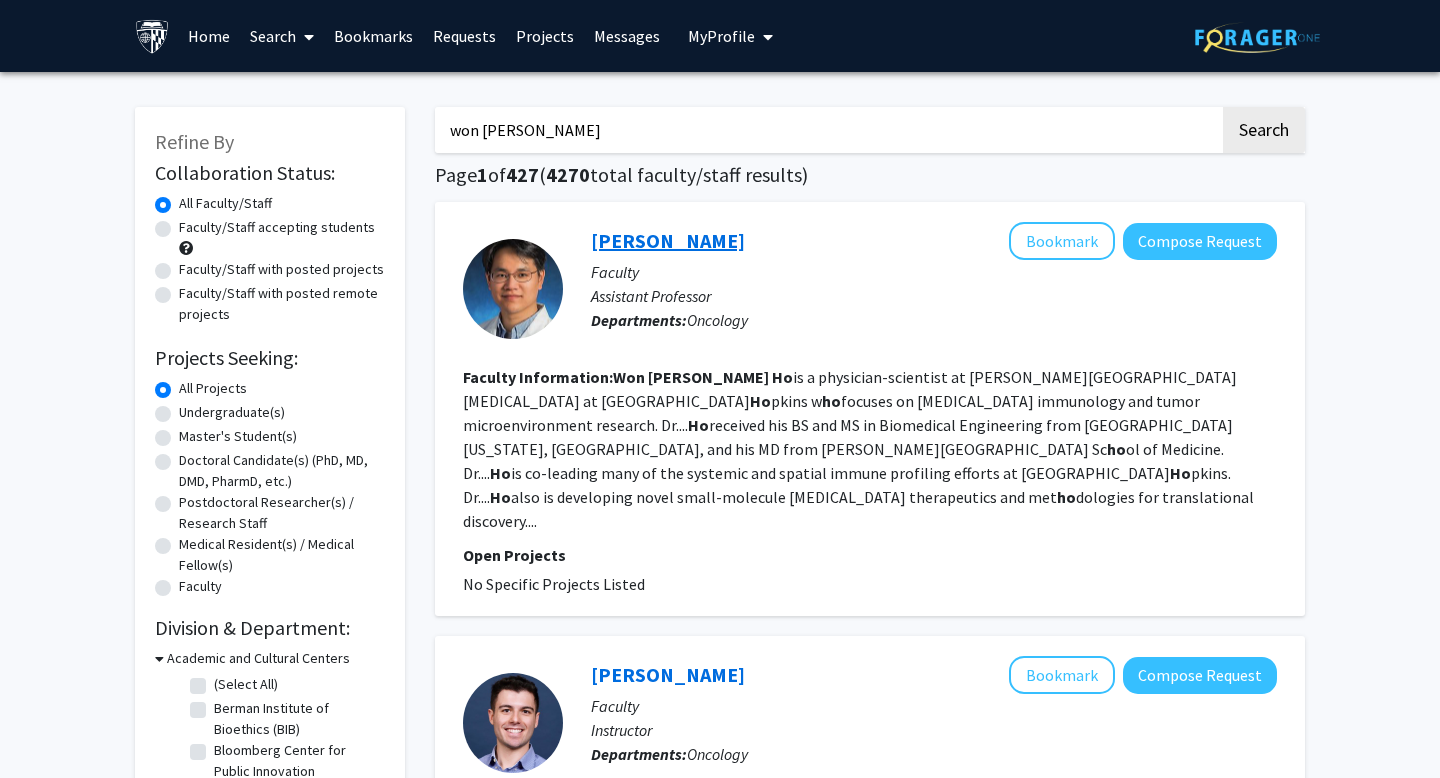 click on "[PERSON_NAME]" 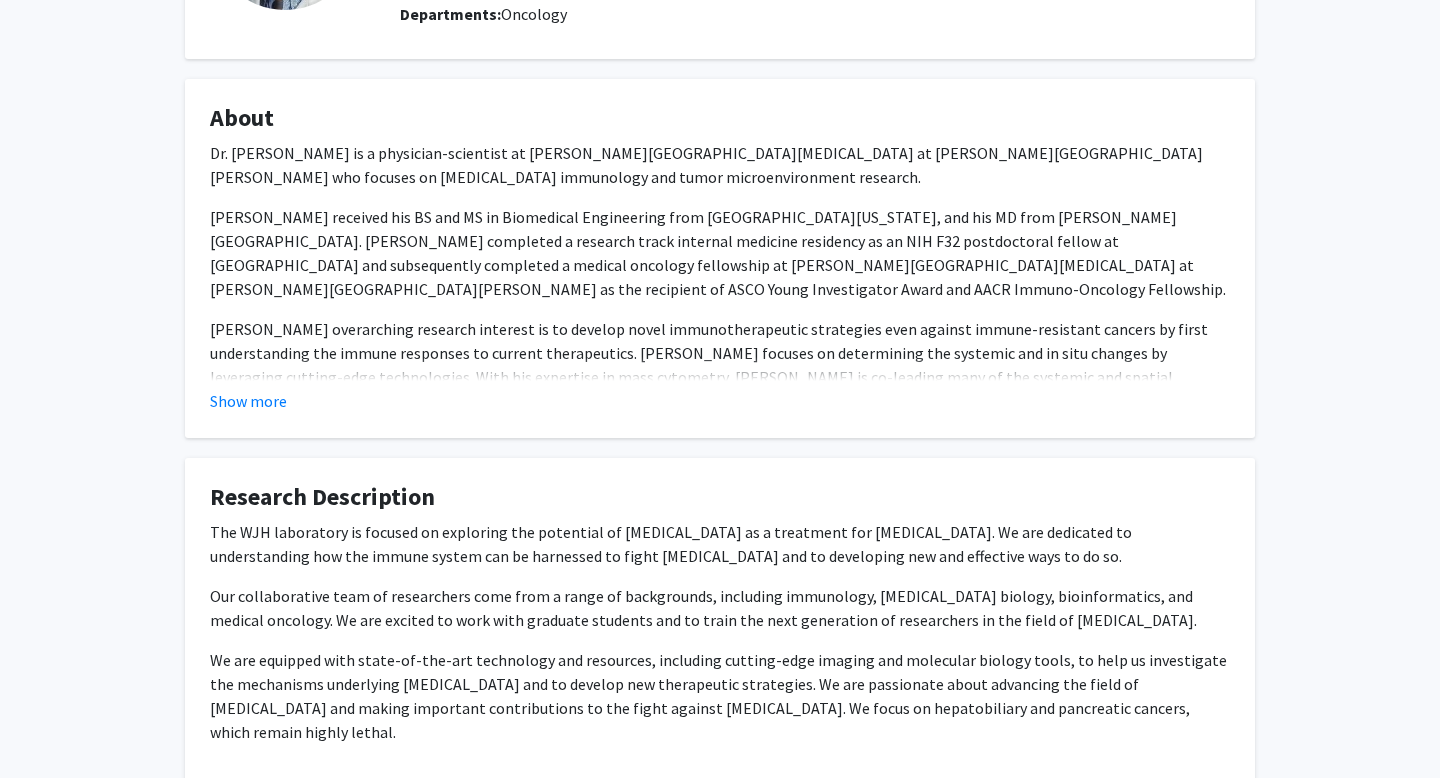 scroll, scrollTop: 256, scrollLeft: 0, axis: vertical 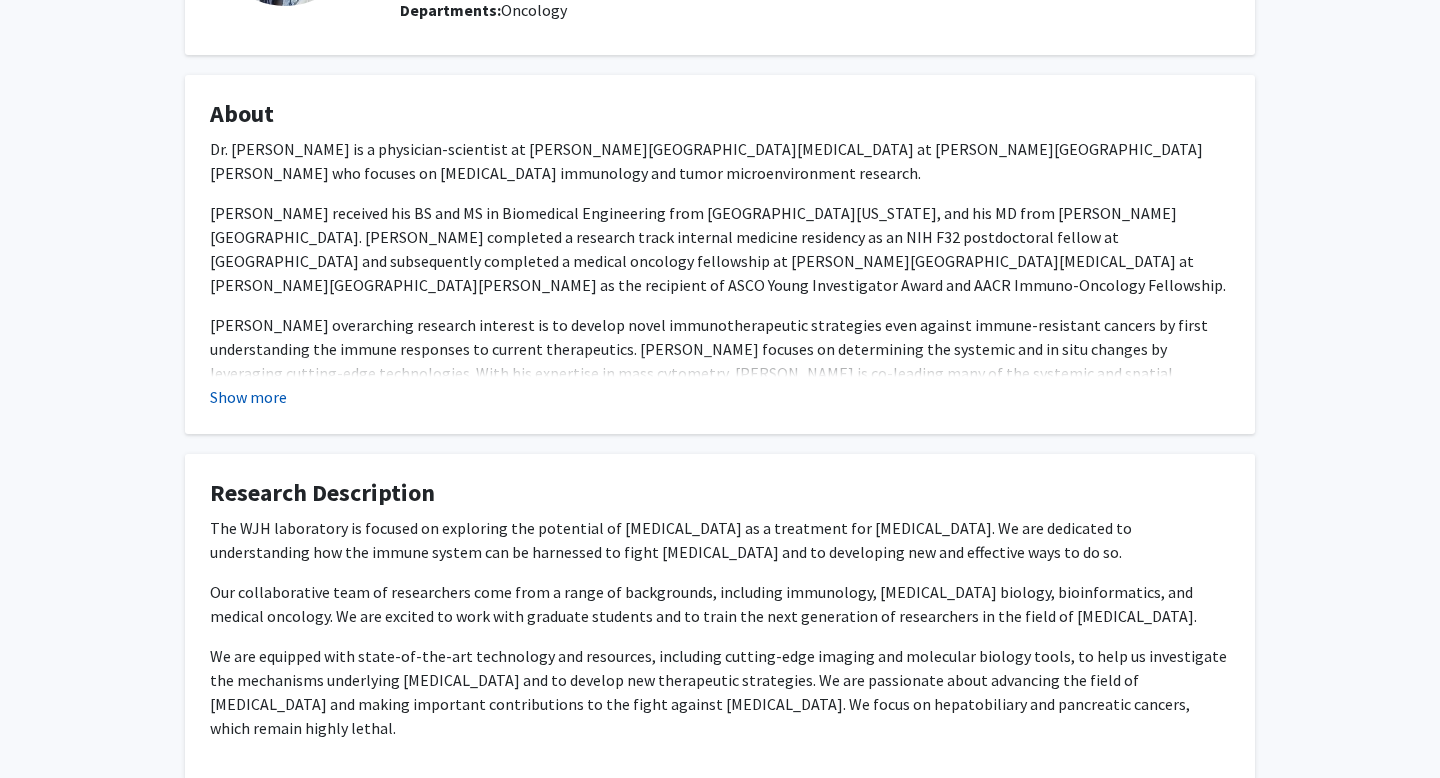 click on "Show more" 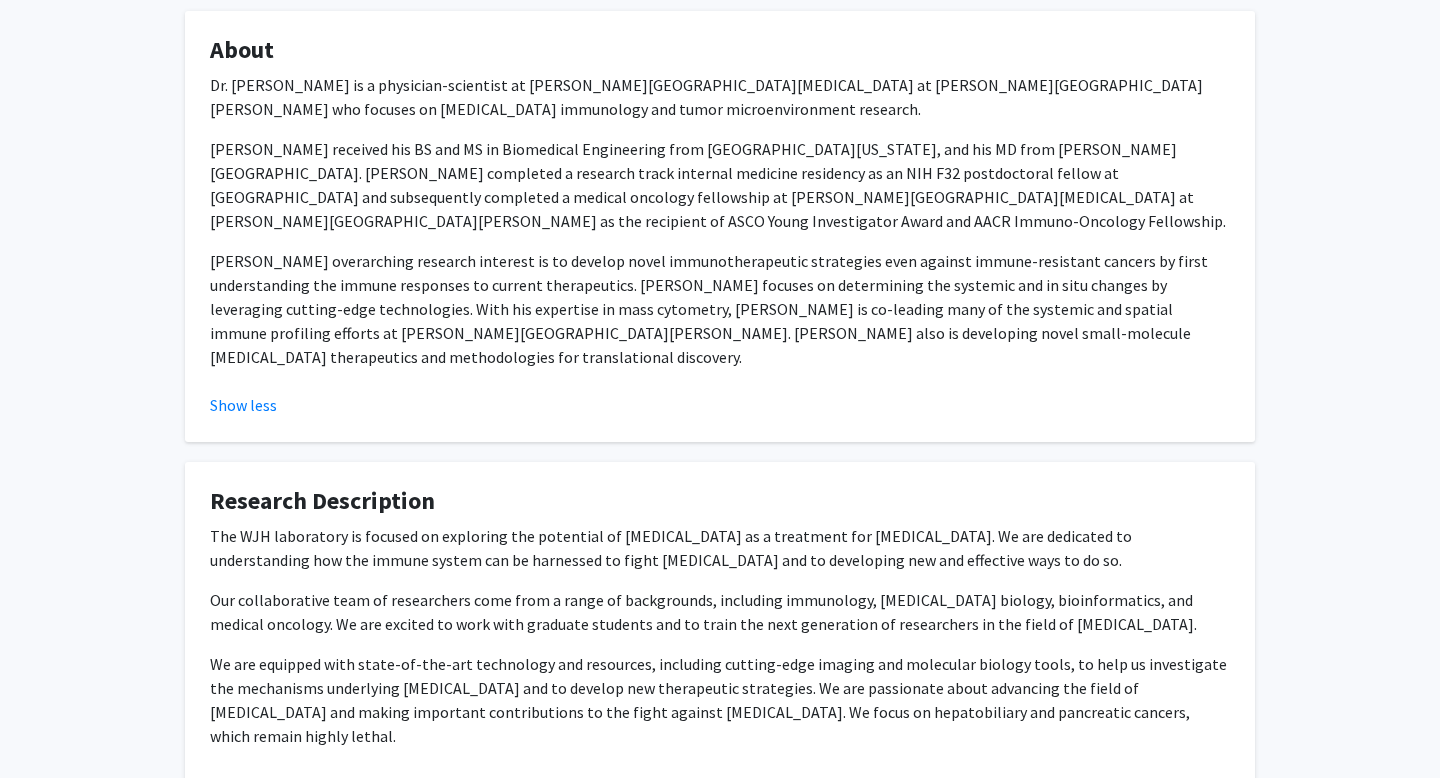 scroll, scrollTop: 316, scrollLeft: 0, axis: vertical 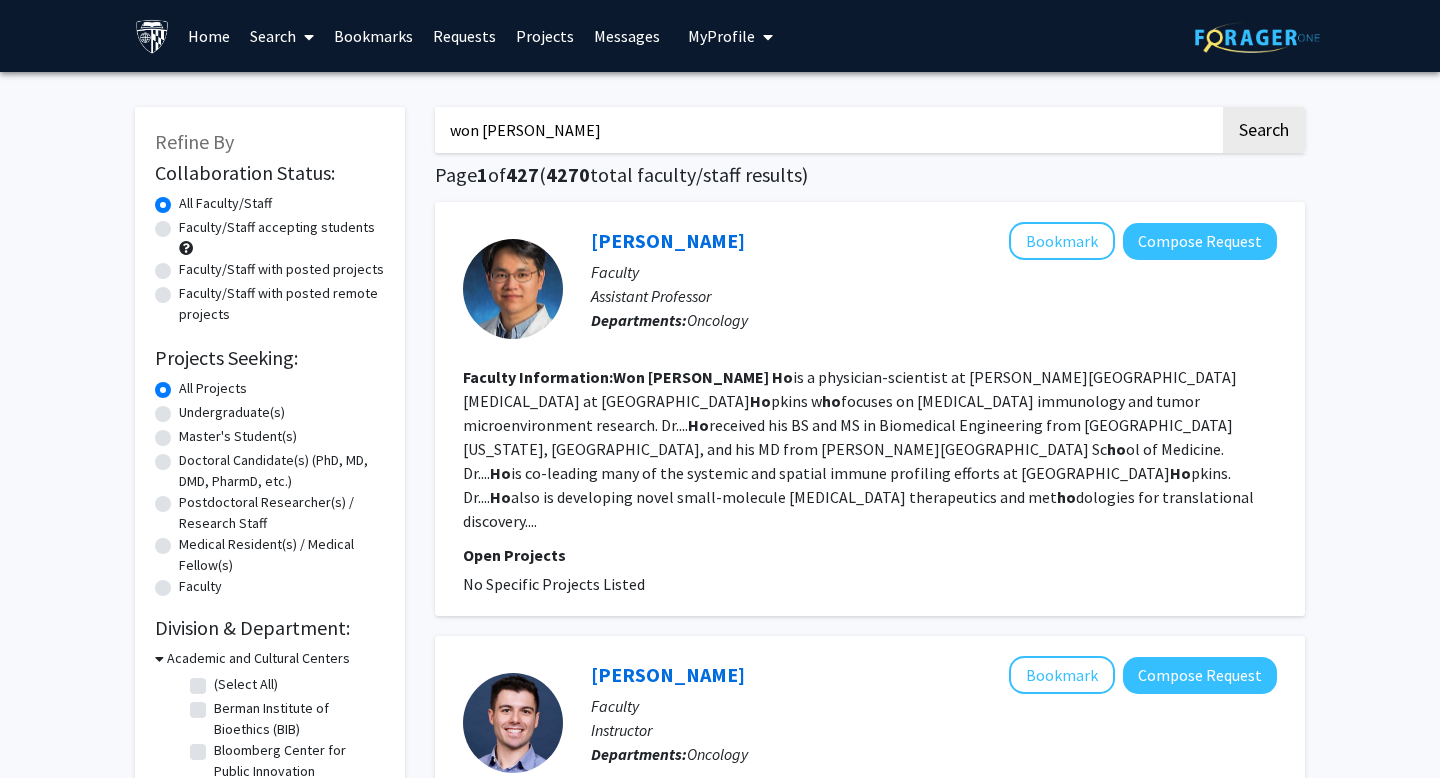 click on "won [PERSON_NAME]" at bounding box center (827, 130) 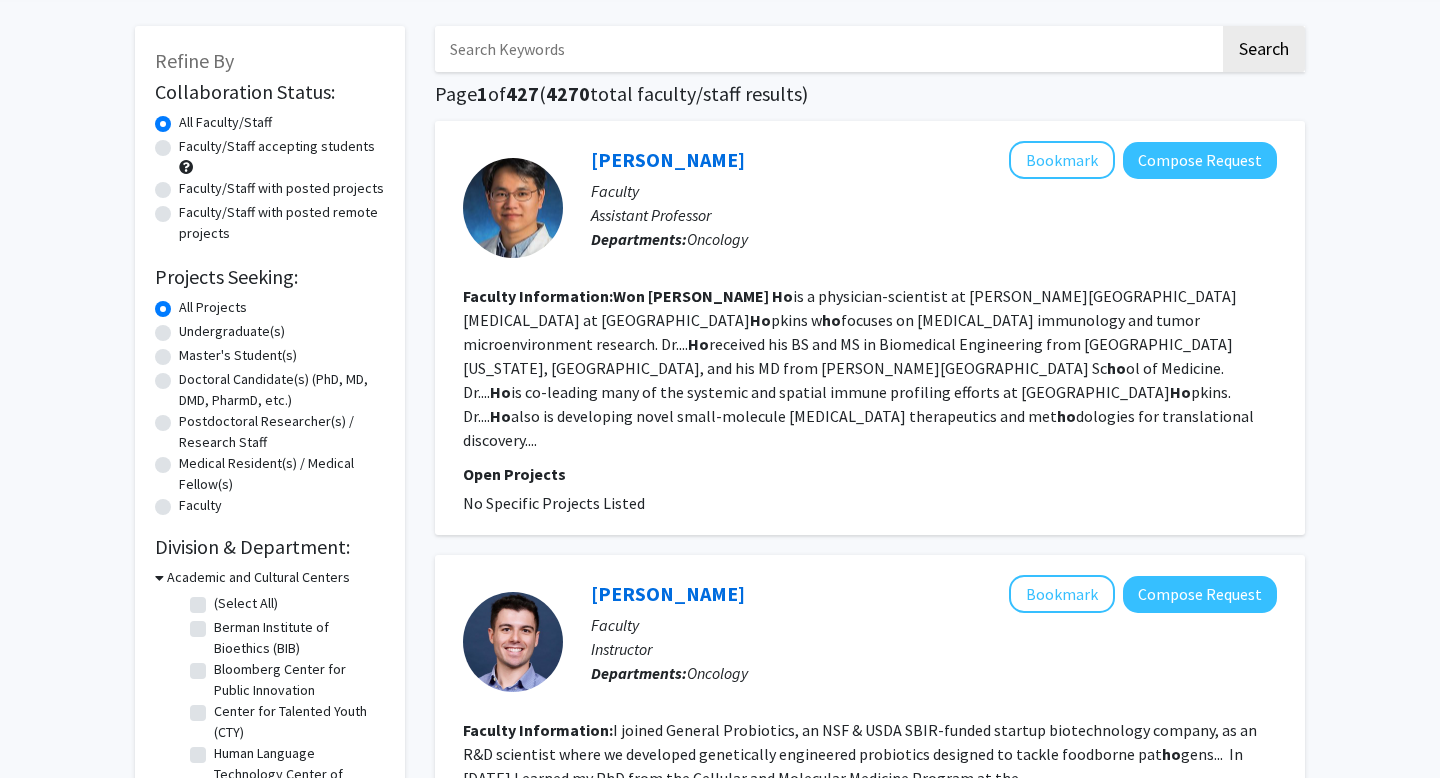 scroll, scrollTop: 0, scrollLeft: 0, axis: both 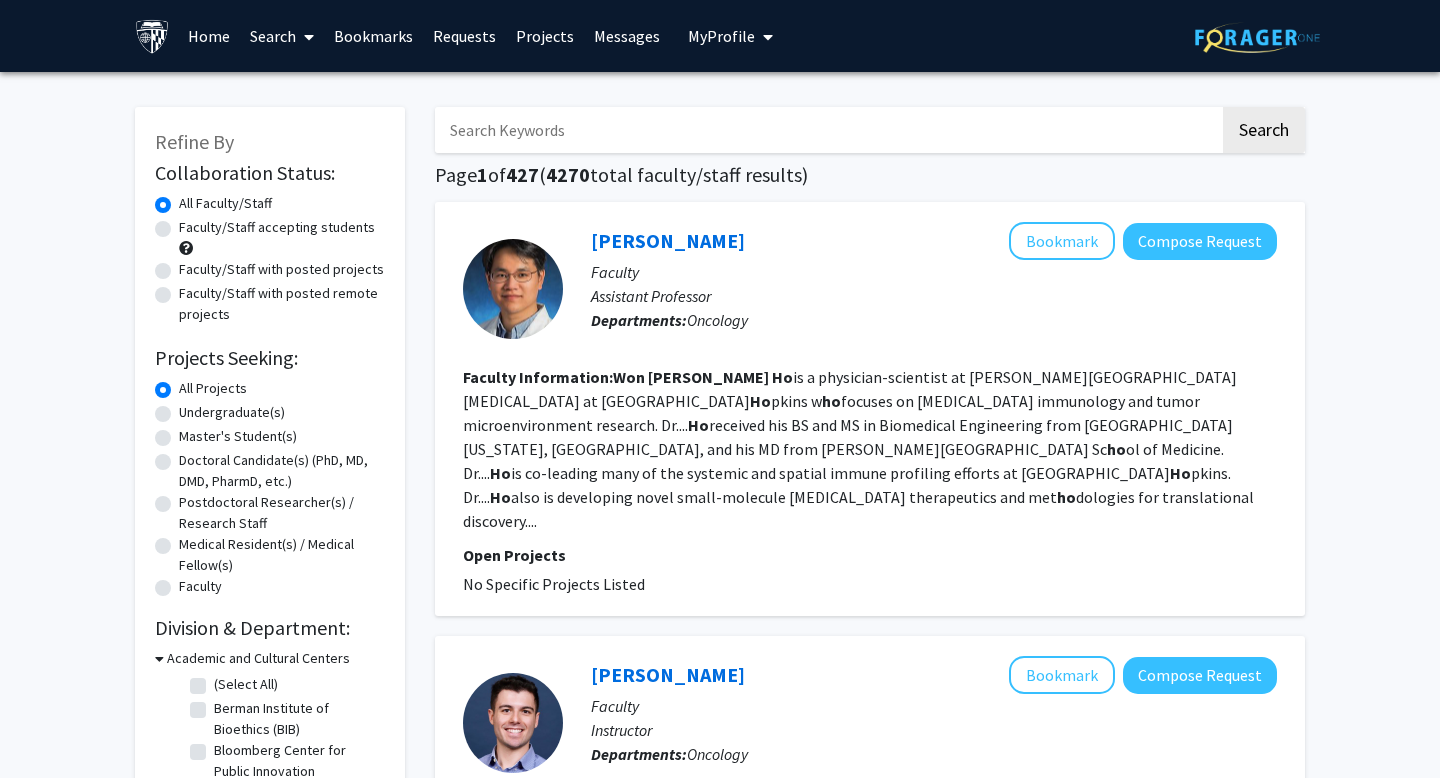 type 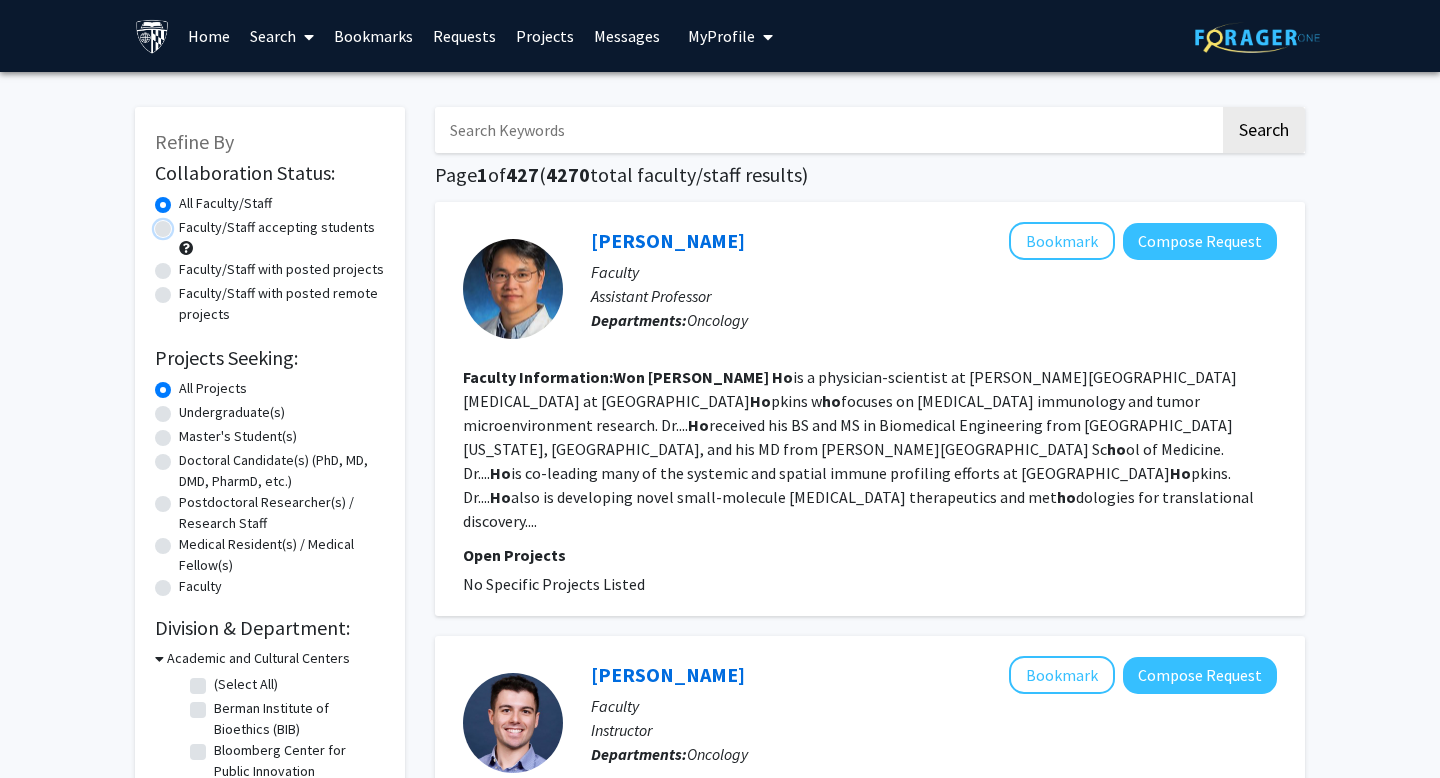 click on "Faculty/Staff accepting students" at bounding box center [185, 223] 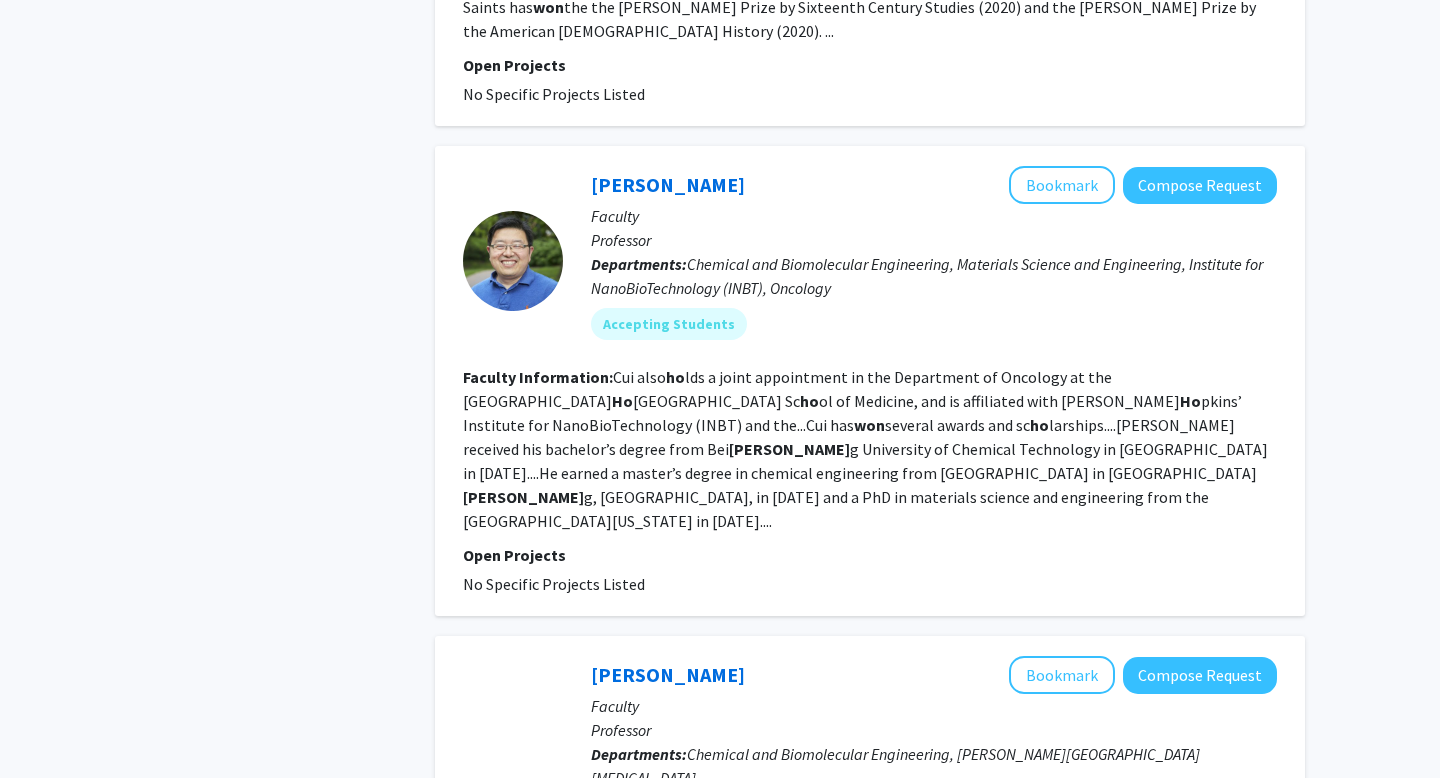 scroll, scrollTop: 1895, scrollLeft: 0, axis: vertical 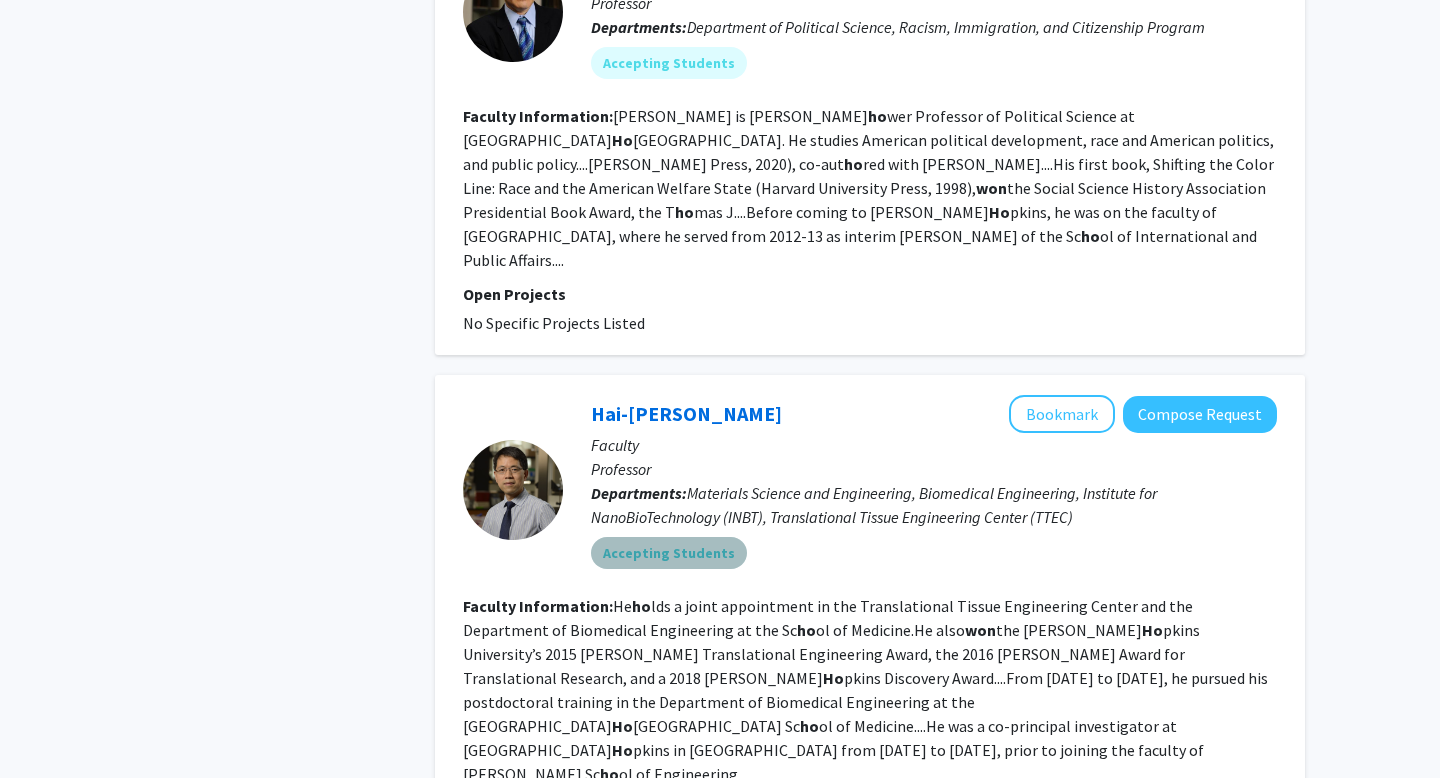 click on "Accepting Students" at bounding box center (669, 553) 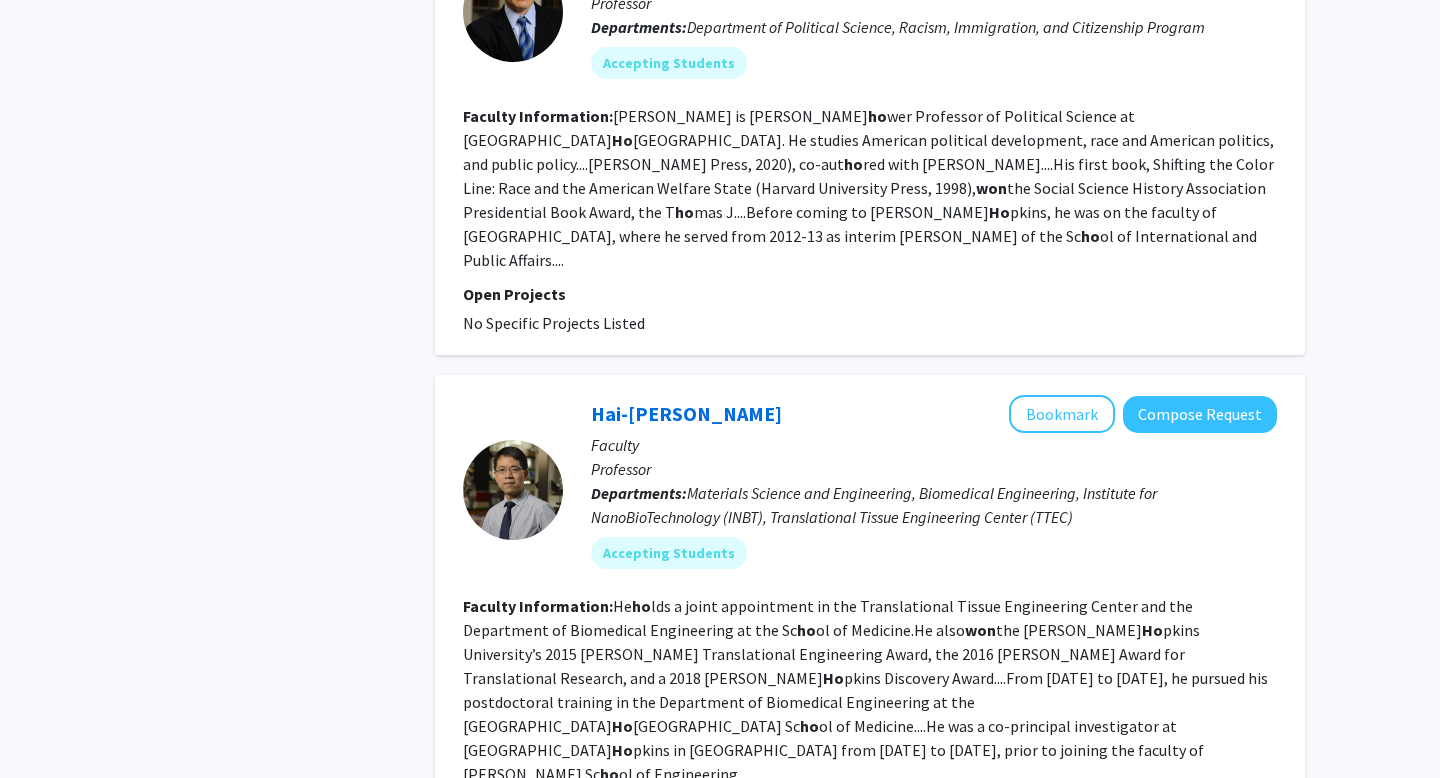 click on "He  ho lds a joint appointment in the Translational Tissue Engineering Center and the Department of Biomedical Engineering at the Sc ho ol of Medicine.He also  won  the [PERSON_NAME] pkins University’s 2015 [PERSON_NAME] Translational Engineering Award, the 2016 [PERSON_NAME] Award for Translational Research, and a 2018 [PERSON_NAME] pkins Discovery Award....From [DATE] to [DATE], he pursued his postdoctoral training in the Department of Biomedical Engineering at the [PERSON_NAME][GEOGRAPHIC_DATA] Sc ho ol of Medicine....He was a co-principal investigator at [PERSON_NAME][GEOGRAPHIC_DATA] in [GEOGRAPHIC_DATA] from [DATE] to [DATE], prior to joining the faculty of [PERSON_NAME] Sc ho ol of Engineering...." 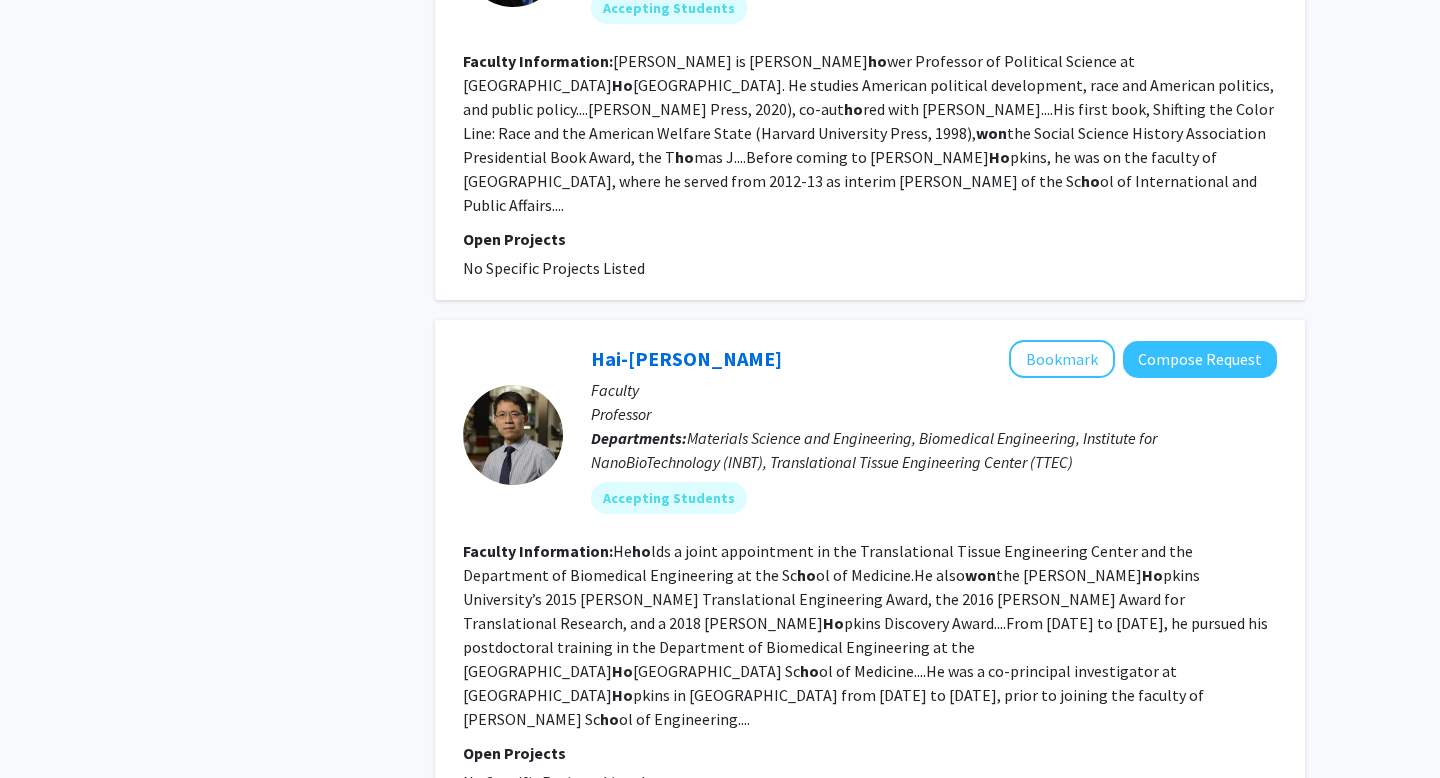 scroll, scrollTop: 3156, scrollLeft: 0, axis: vertical 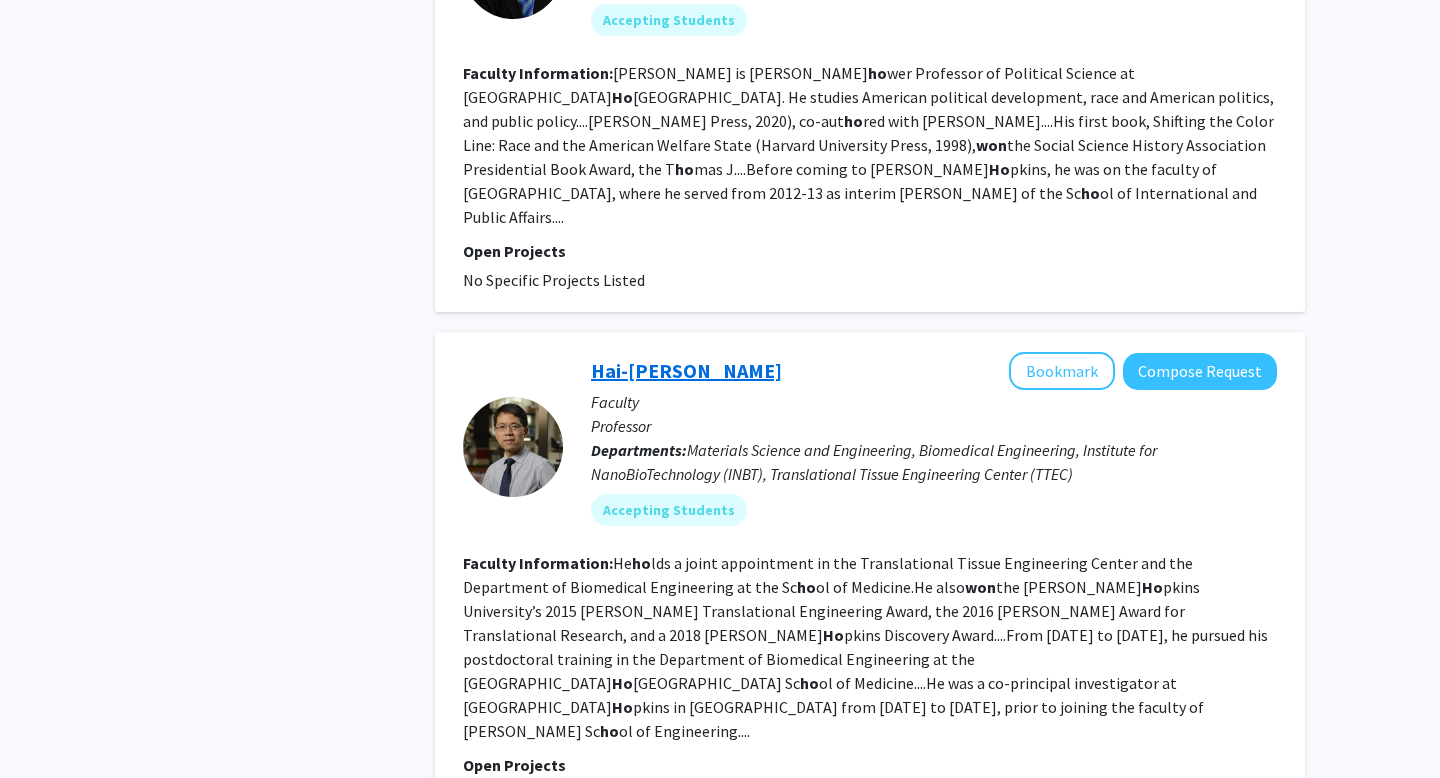 click on "Hai-[PERSON_NAME]" 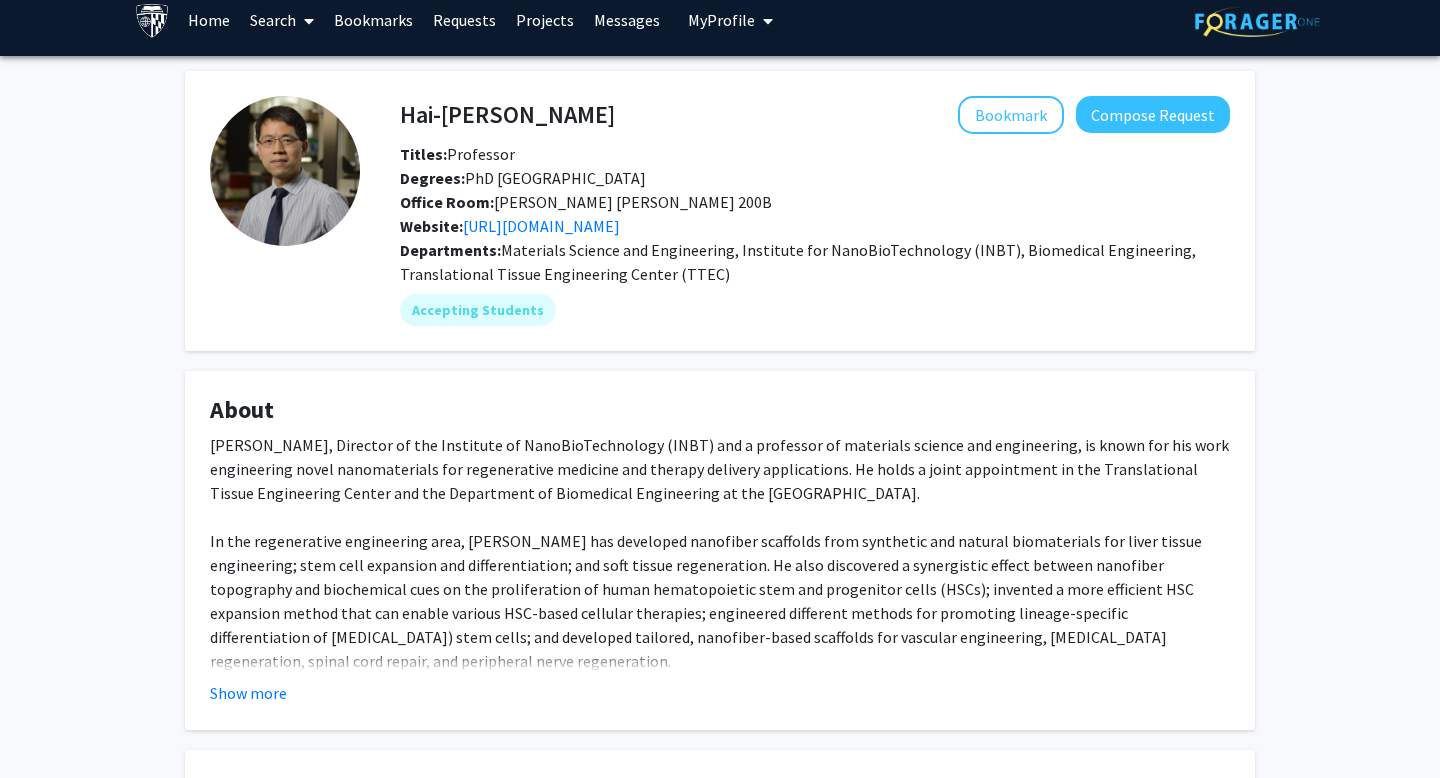 scroll, scrollTop: 23, scrollLeft: 0, axis: vertical 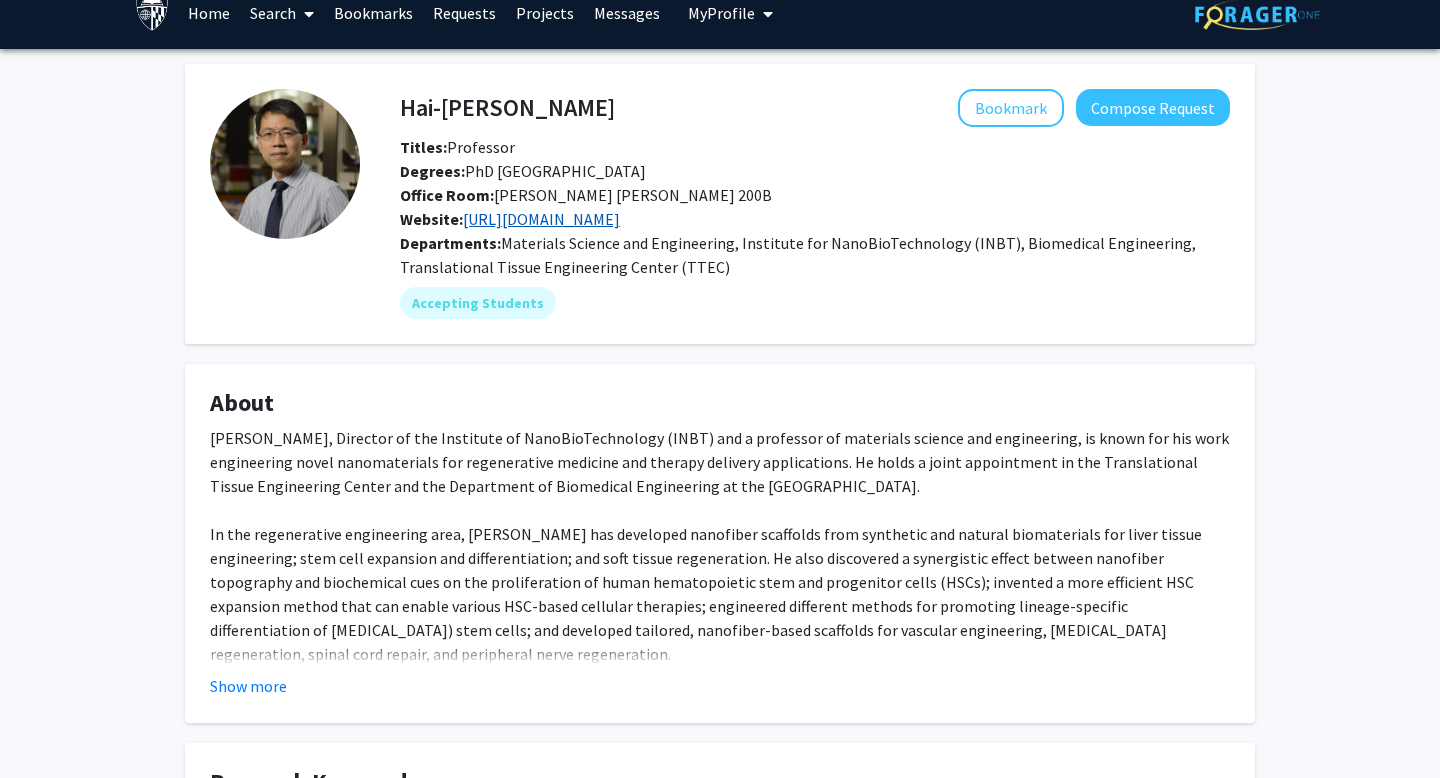 click on "[URL][DOMAIN_NAME]" 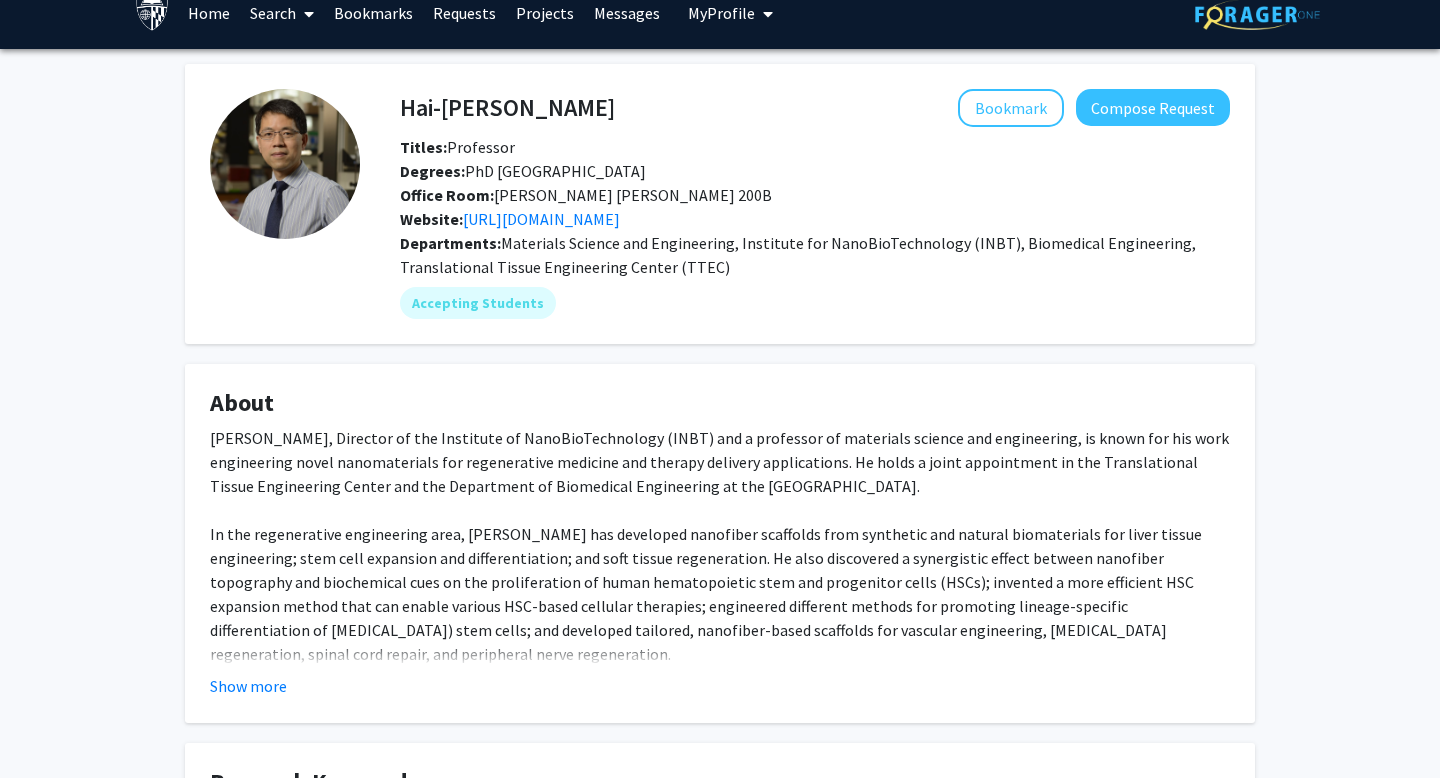 scroll, scrollTop: 450, scrollLeft: 0, axis: vertical 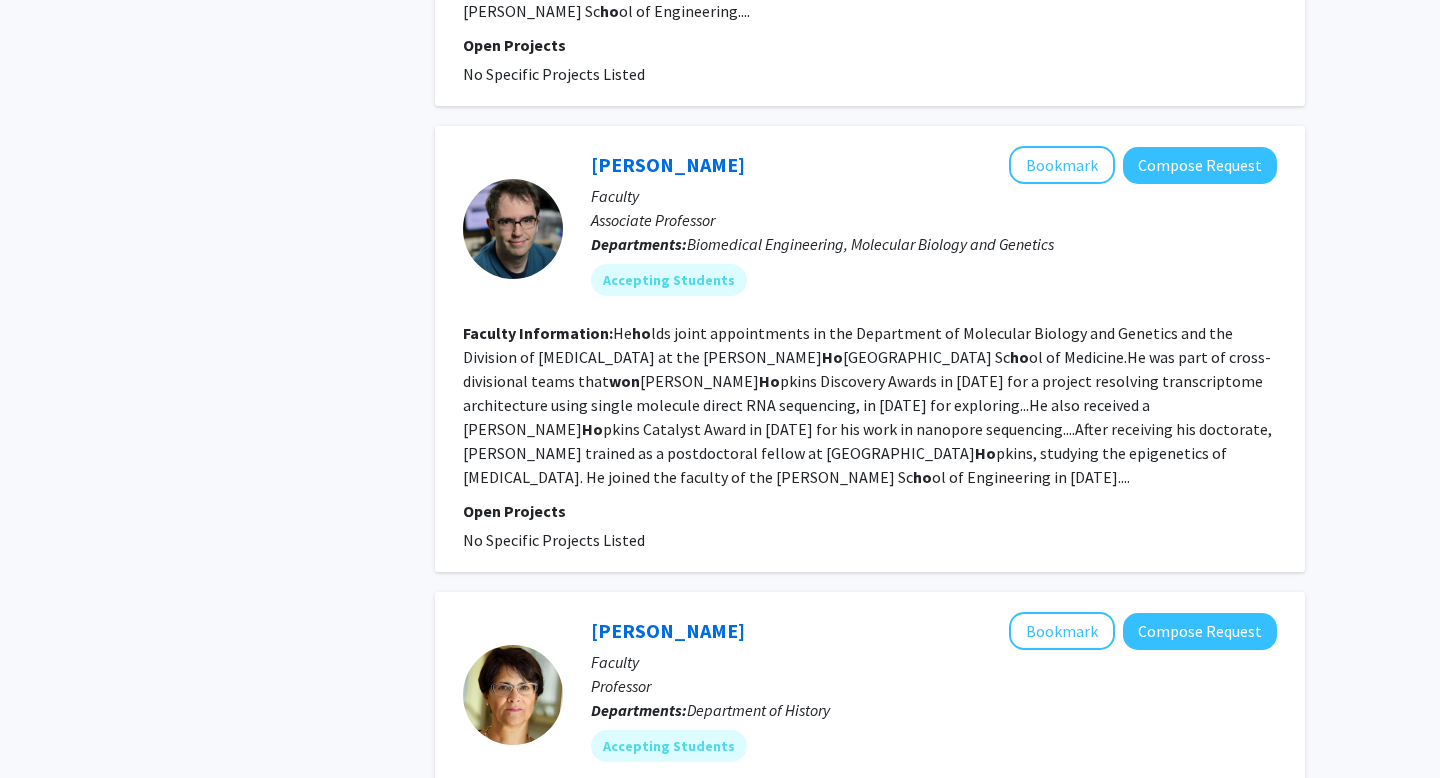 click on "2" 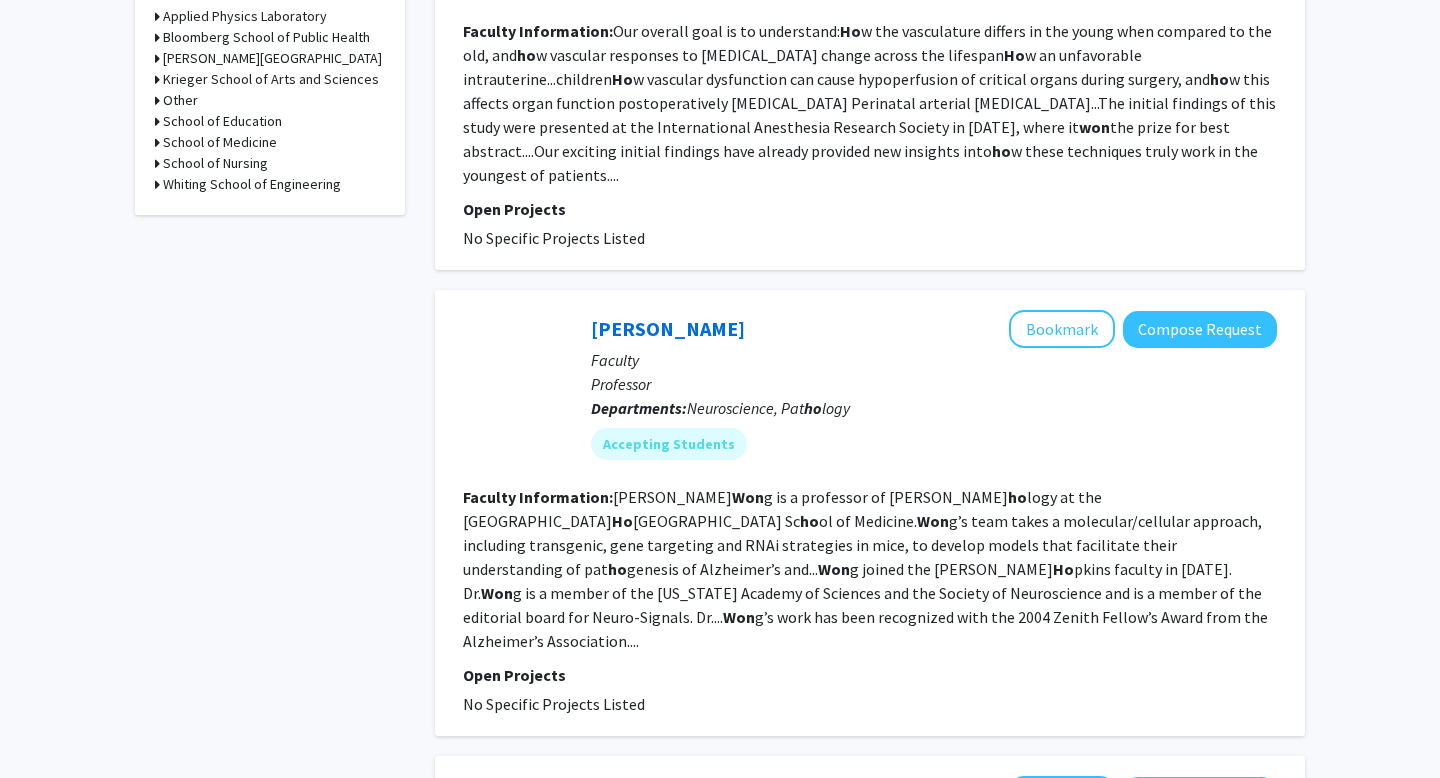 scroll, scrollTop: 0, scrollLeft: 0, axis: both 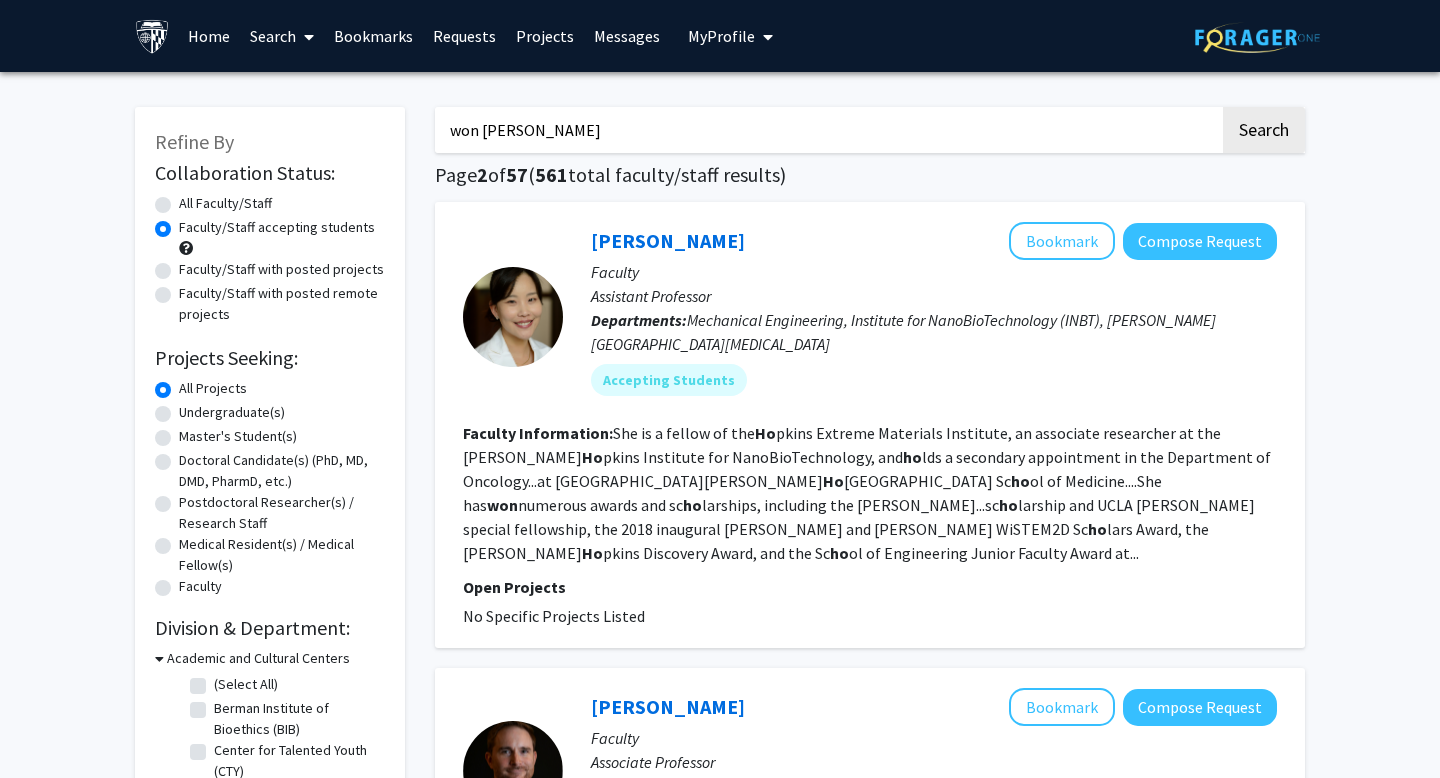 click on "won [PERSON_NAME]" at bounding box center [827, 130] 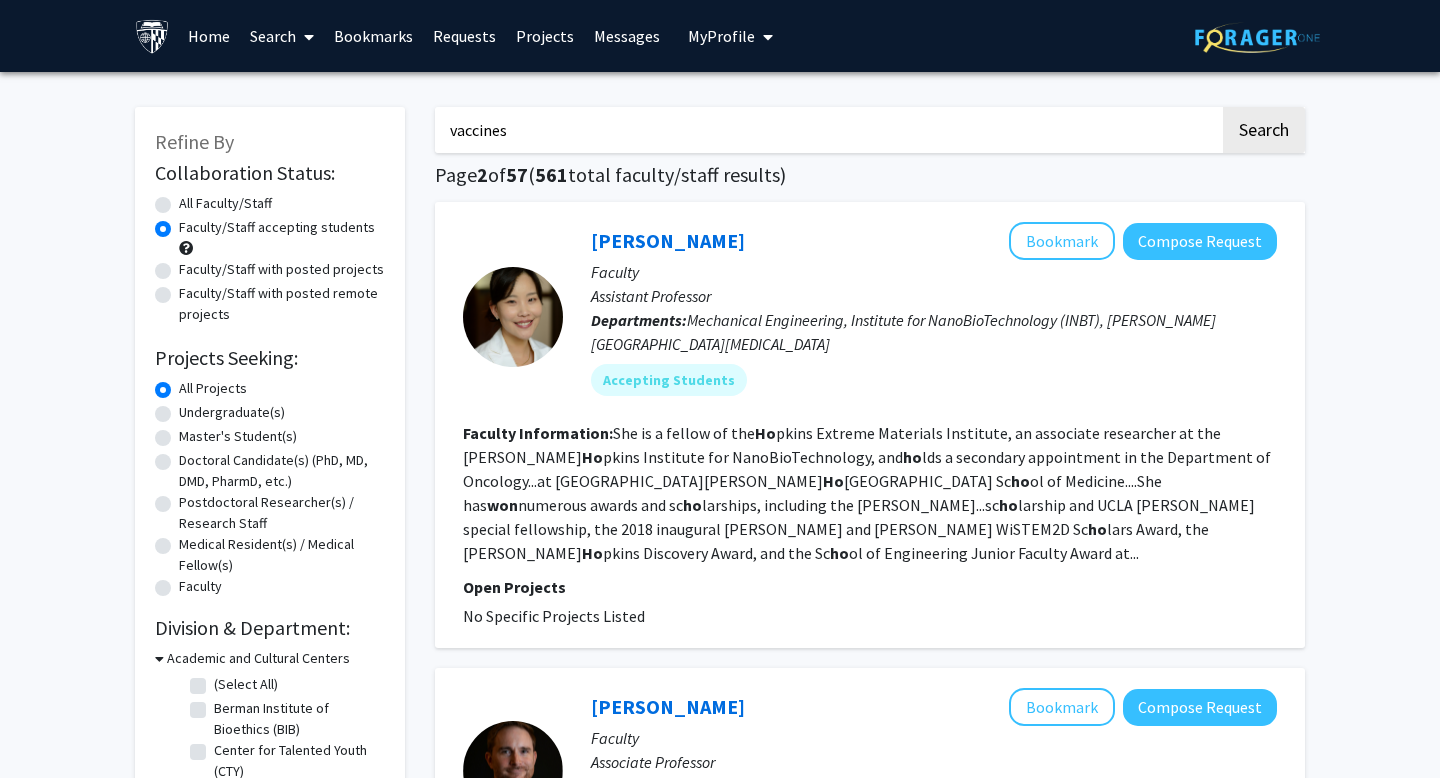 type on "vaccines" 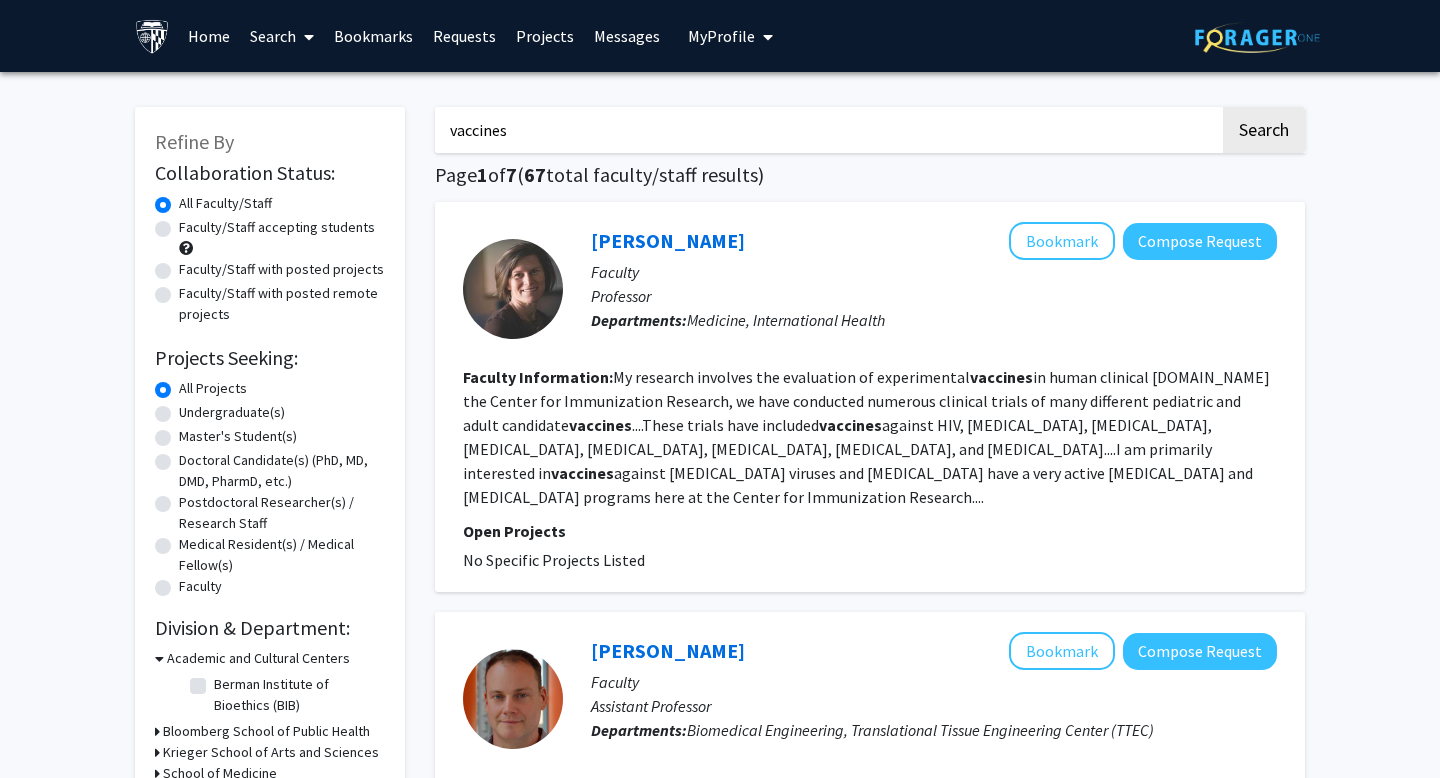 click on "Faculty/Staff accepting students" 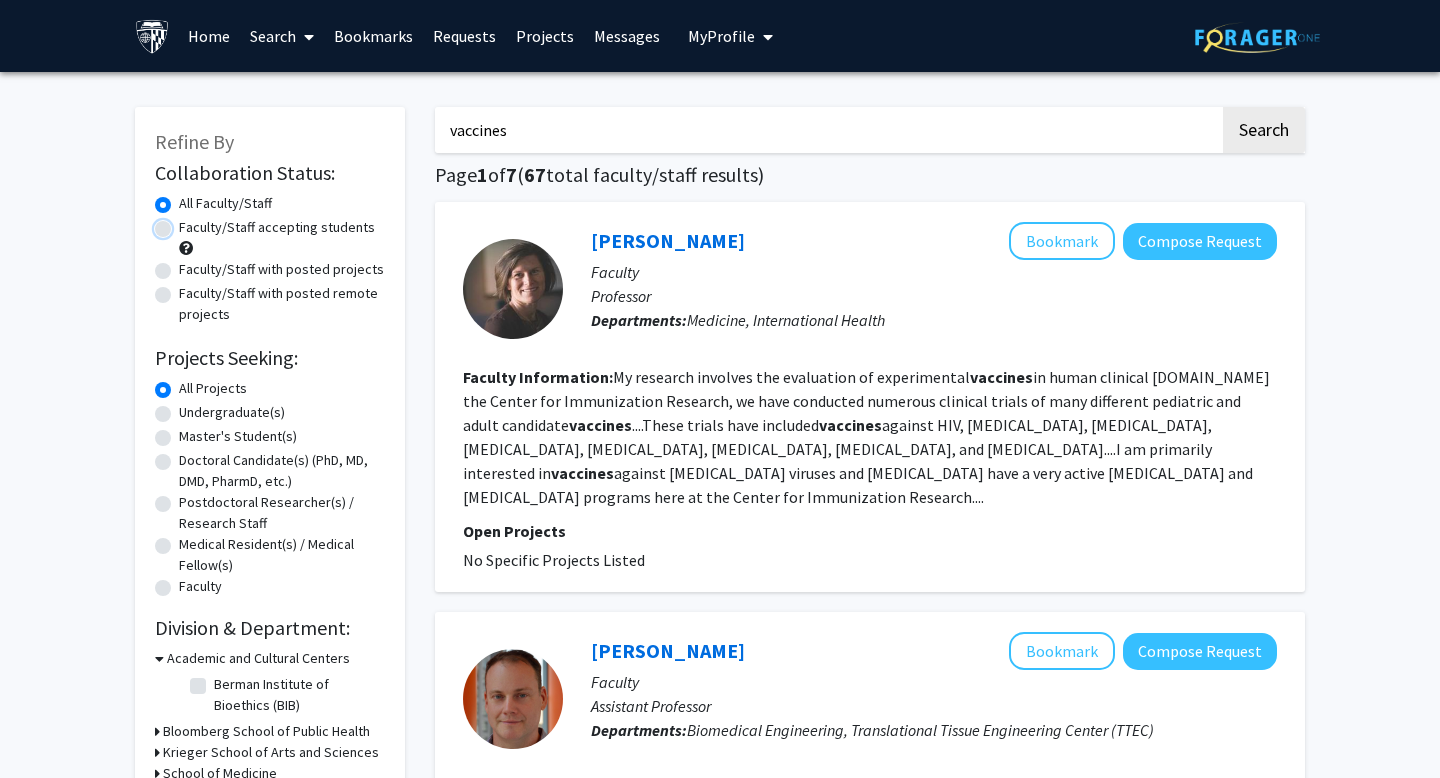 click on "Faculty/Staff accepting students" at bounding box center (185, 223) 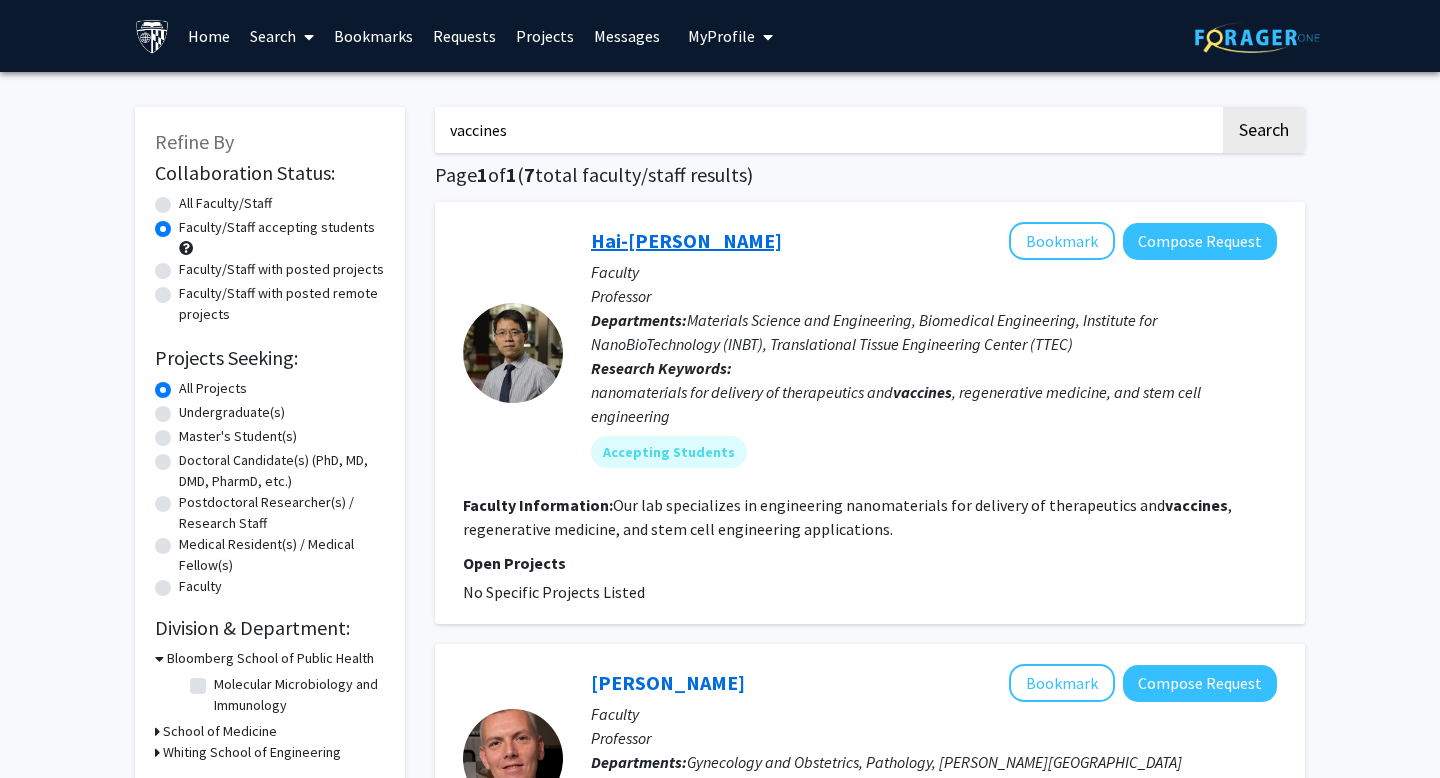 click on "Hai-[PERSON_NAME]" 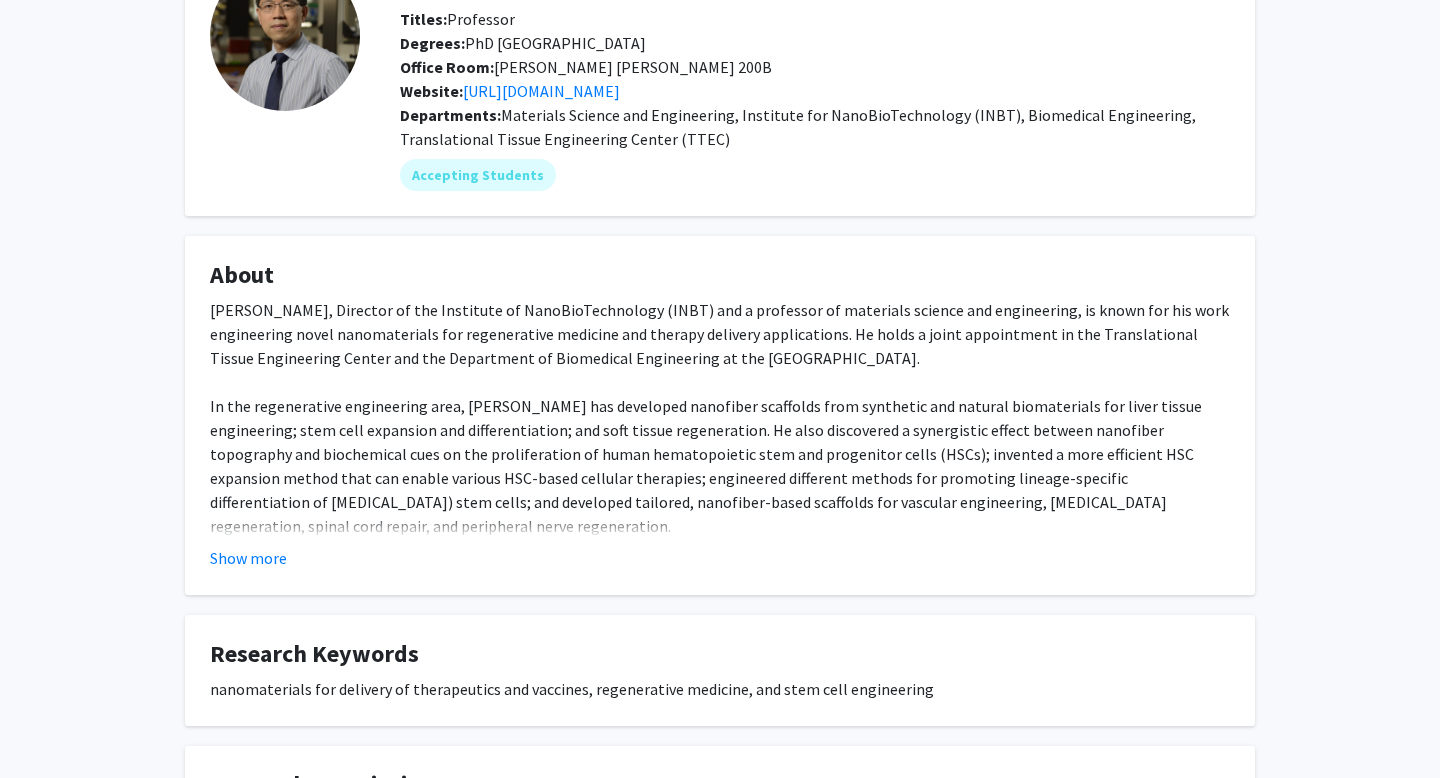 scroll, scrollTop: 155, scrollLeft: 0, axis: vertical 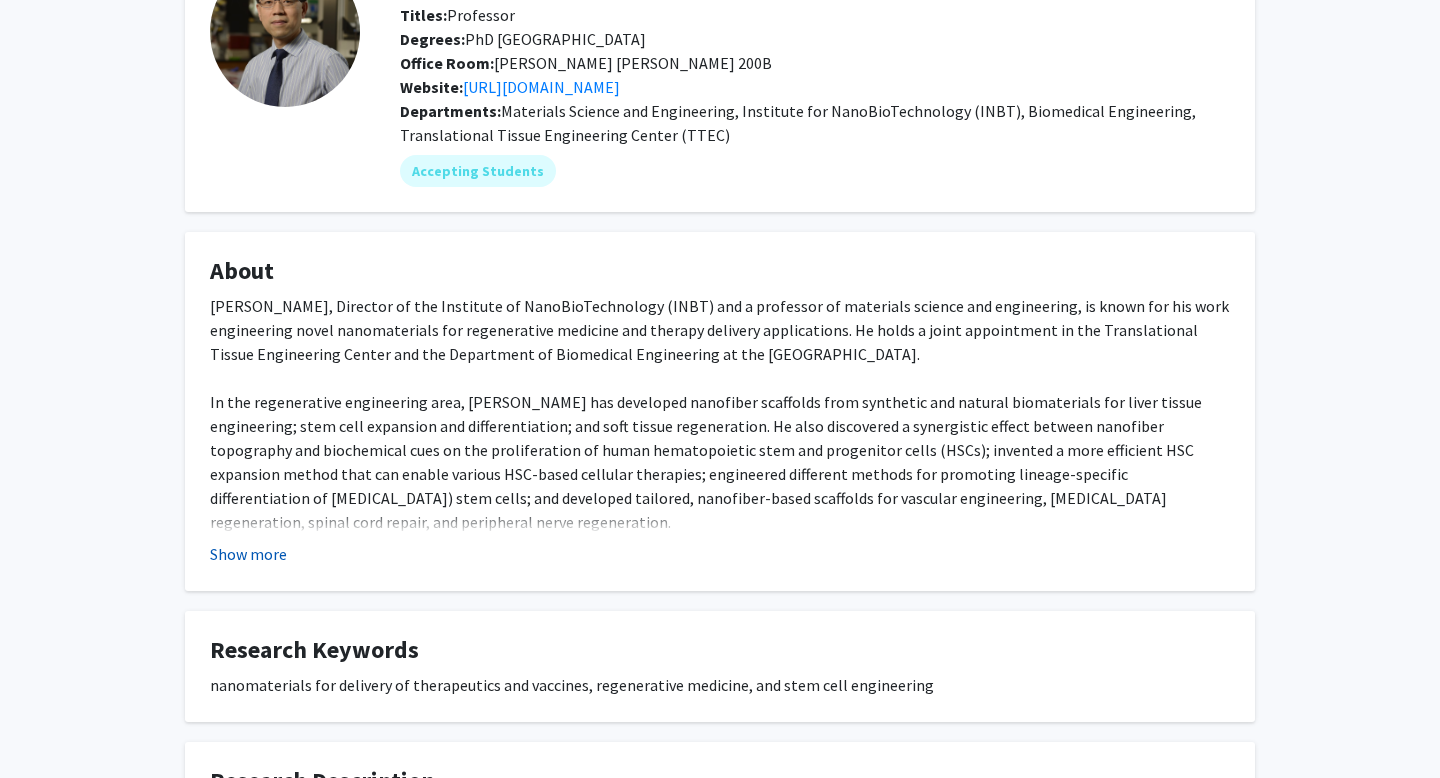 click on "Show more" 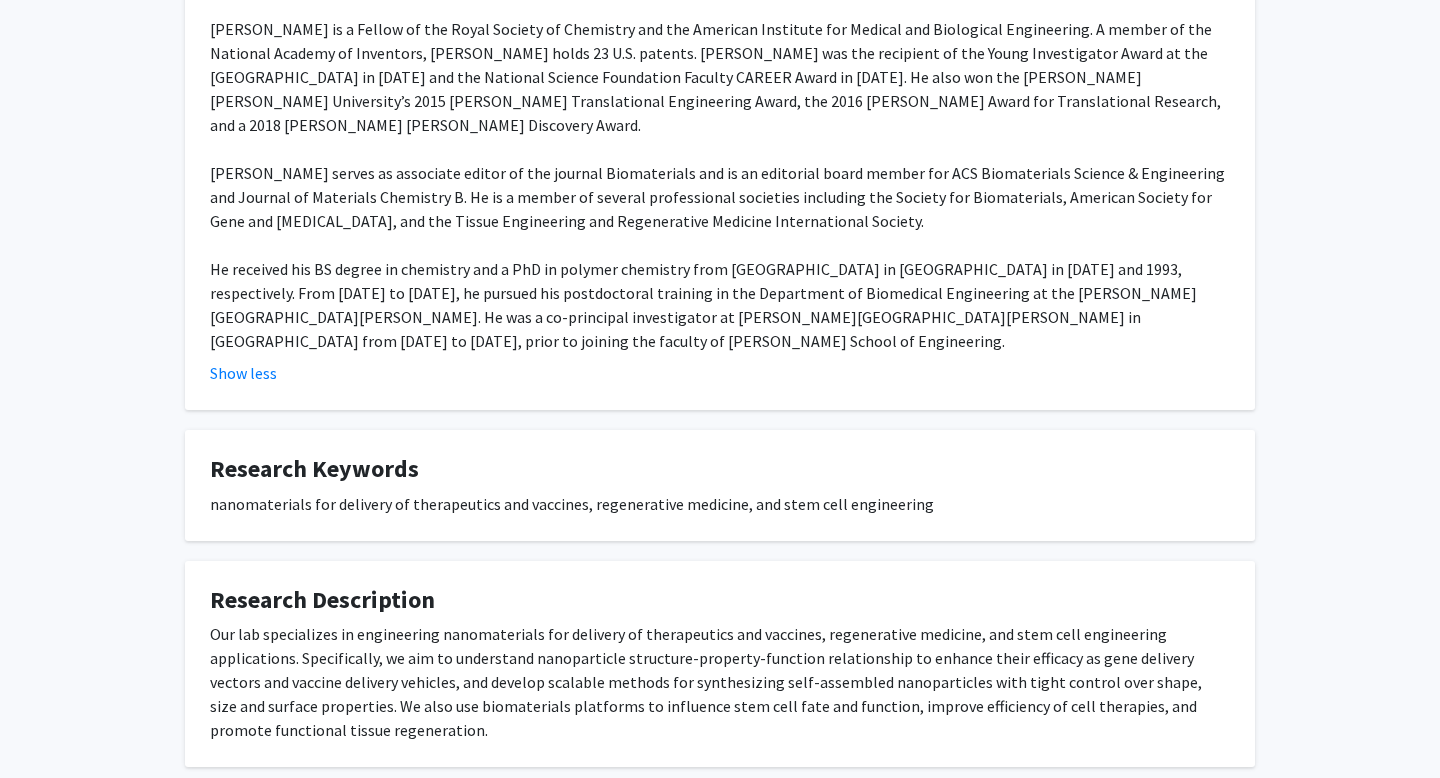 scroll, scrollTop: 858, scrollLeft: 0, axis: vertical 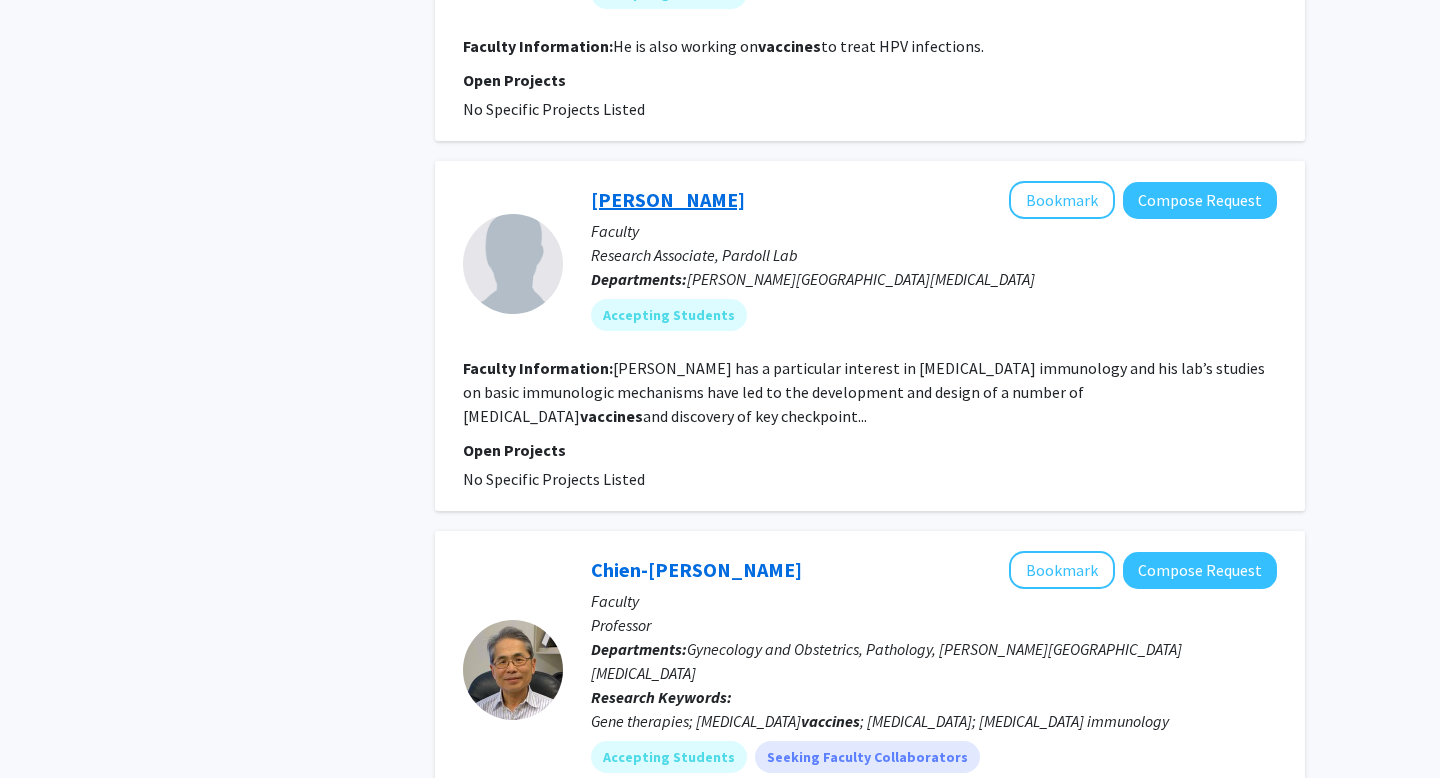 click on "[PERSON_NAME]" 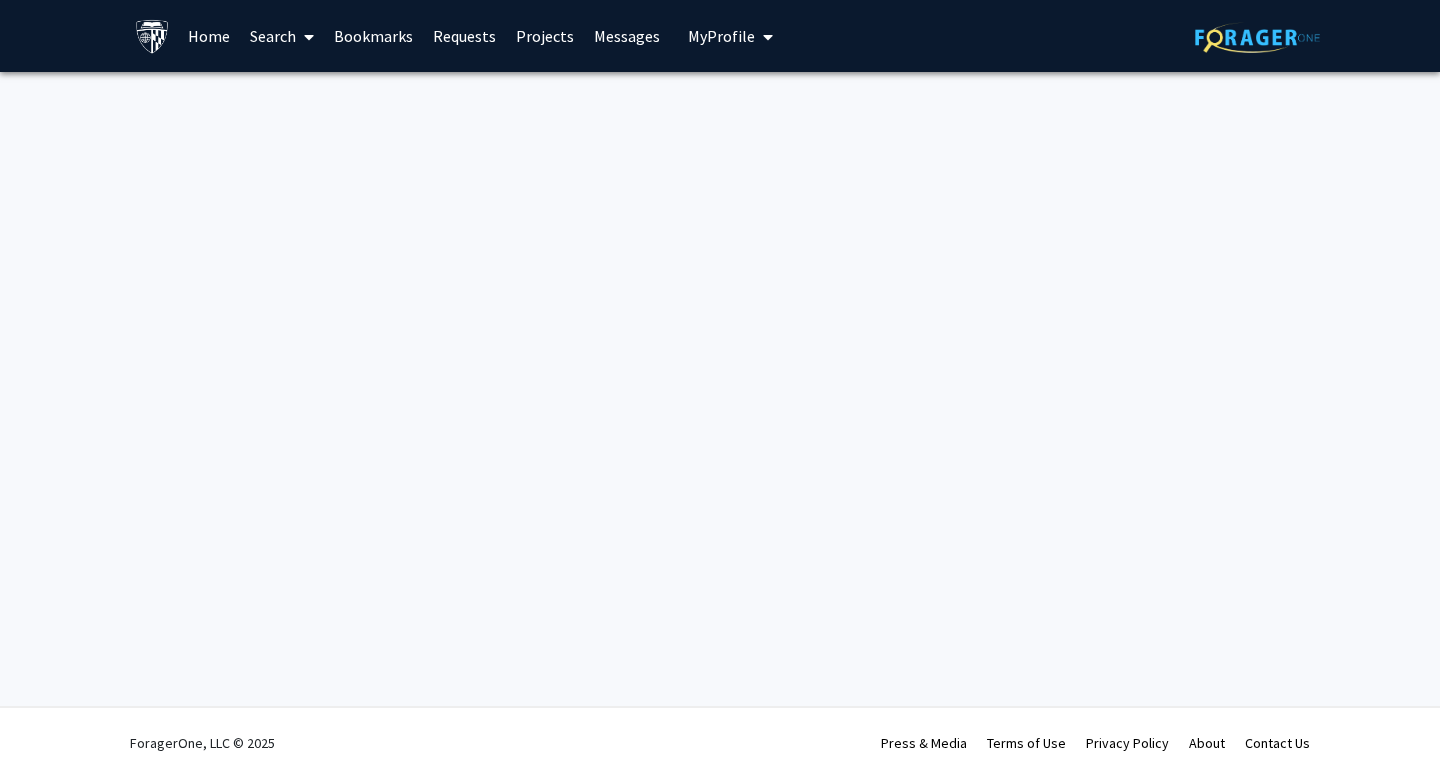 scroll, scrollTop: 0, scrollLeft: 0, axis: both 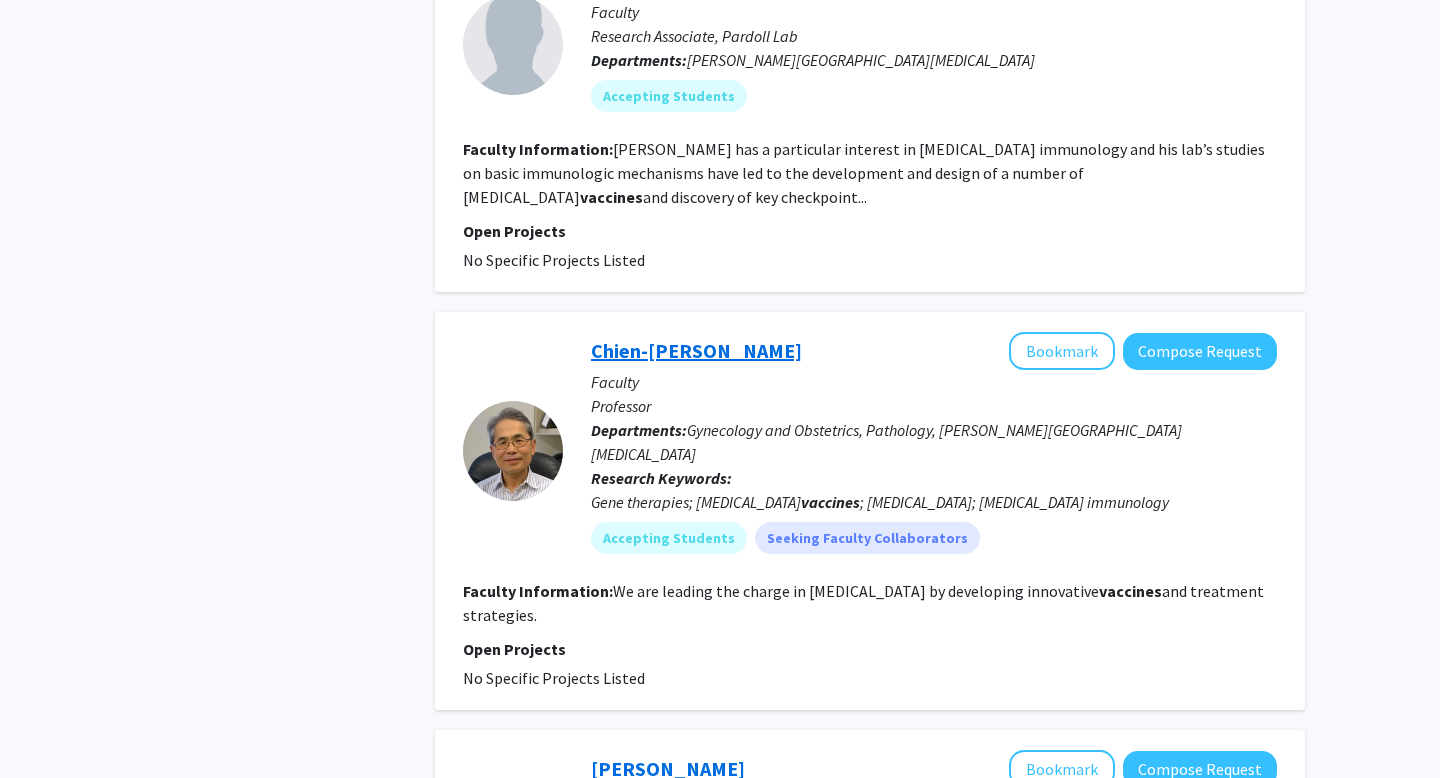 click on "Chien-[PERSON_NAME]" 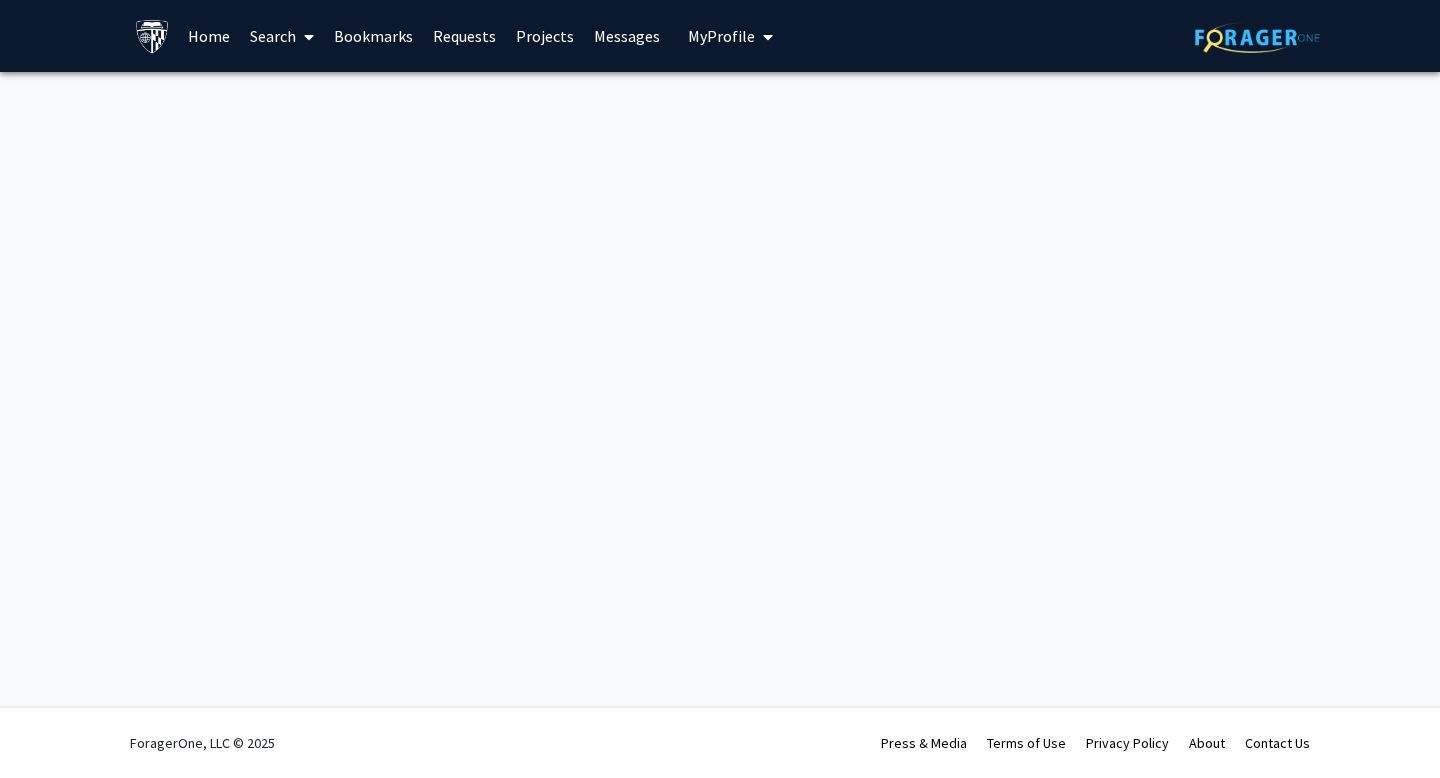 scroll, scrollTop: 0, scrollLeft: 0, axis: both 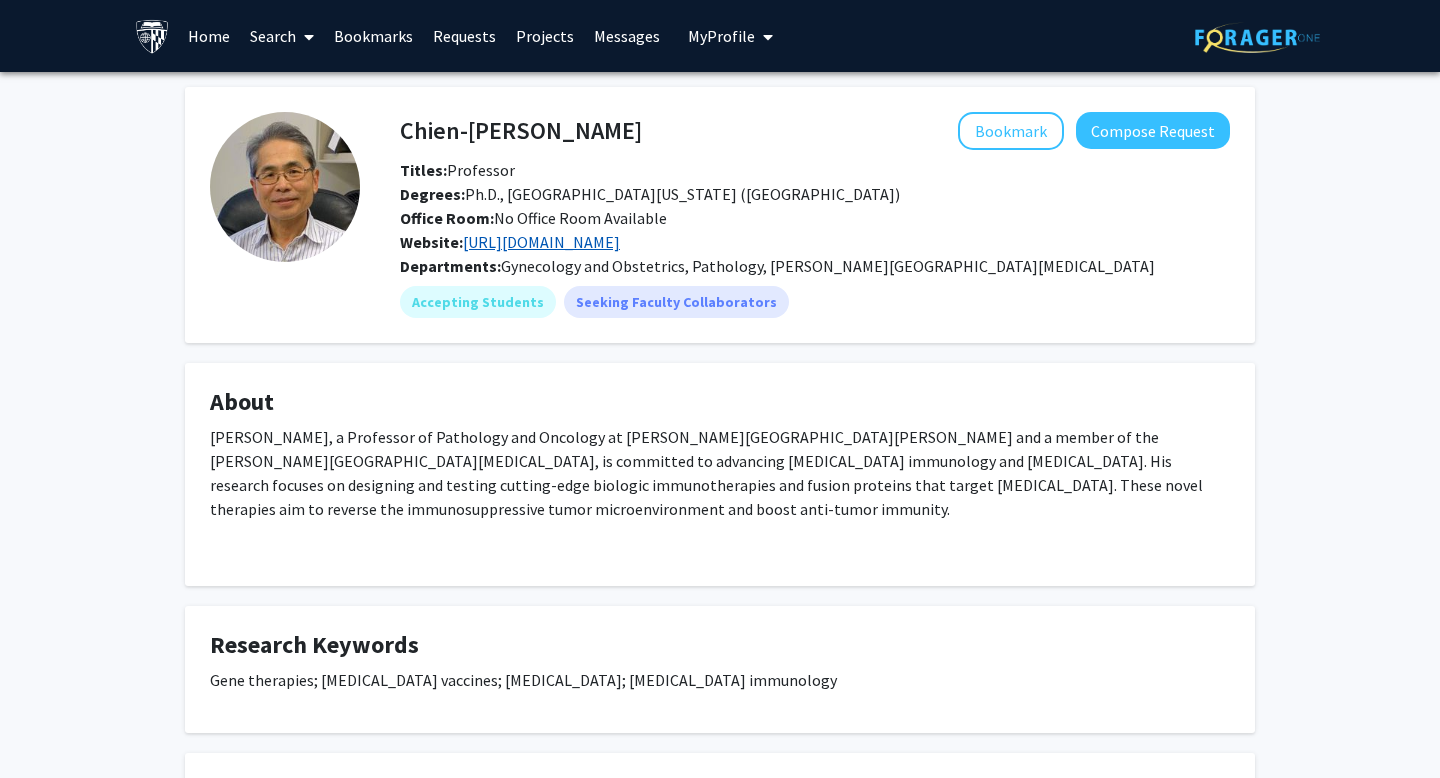 click on "[URL][DOMAIN_NAME]" 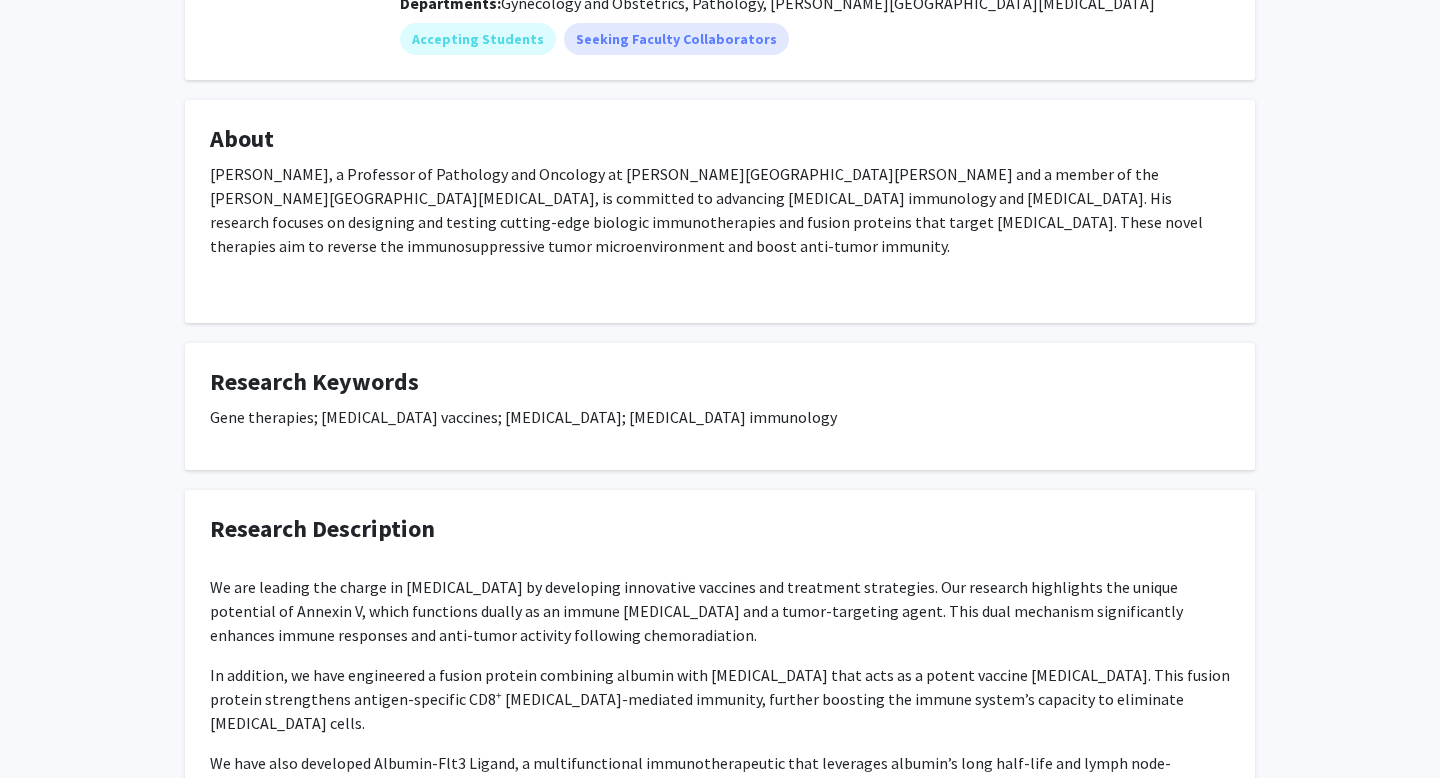 click on "Research Keywords" 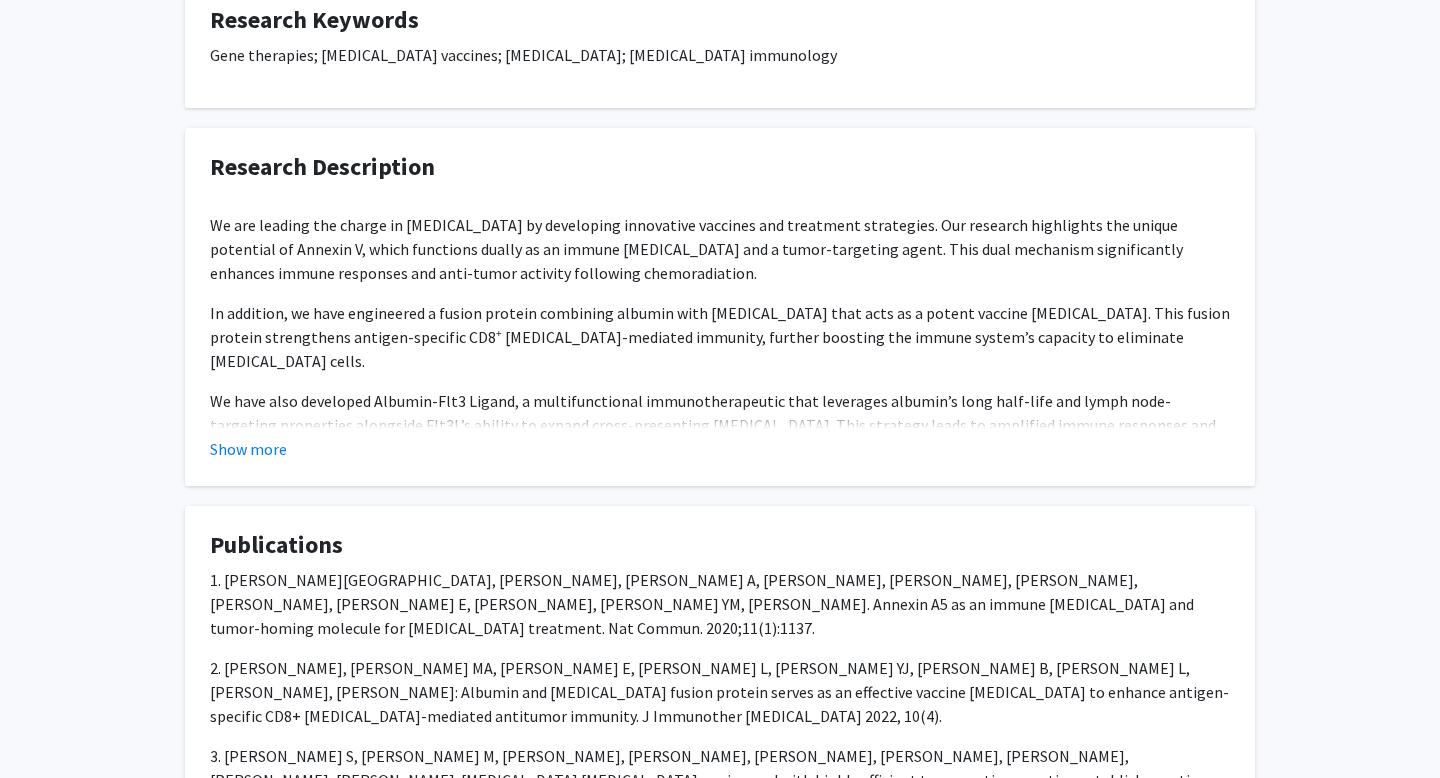scroll, scrollTop: 619, scrollLeft: 0, axis: vertical 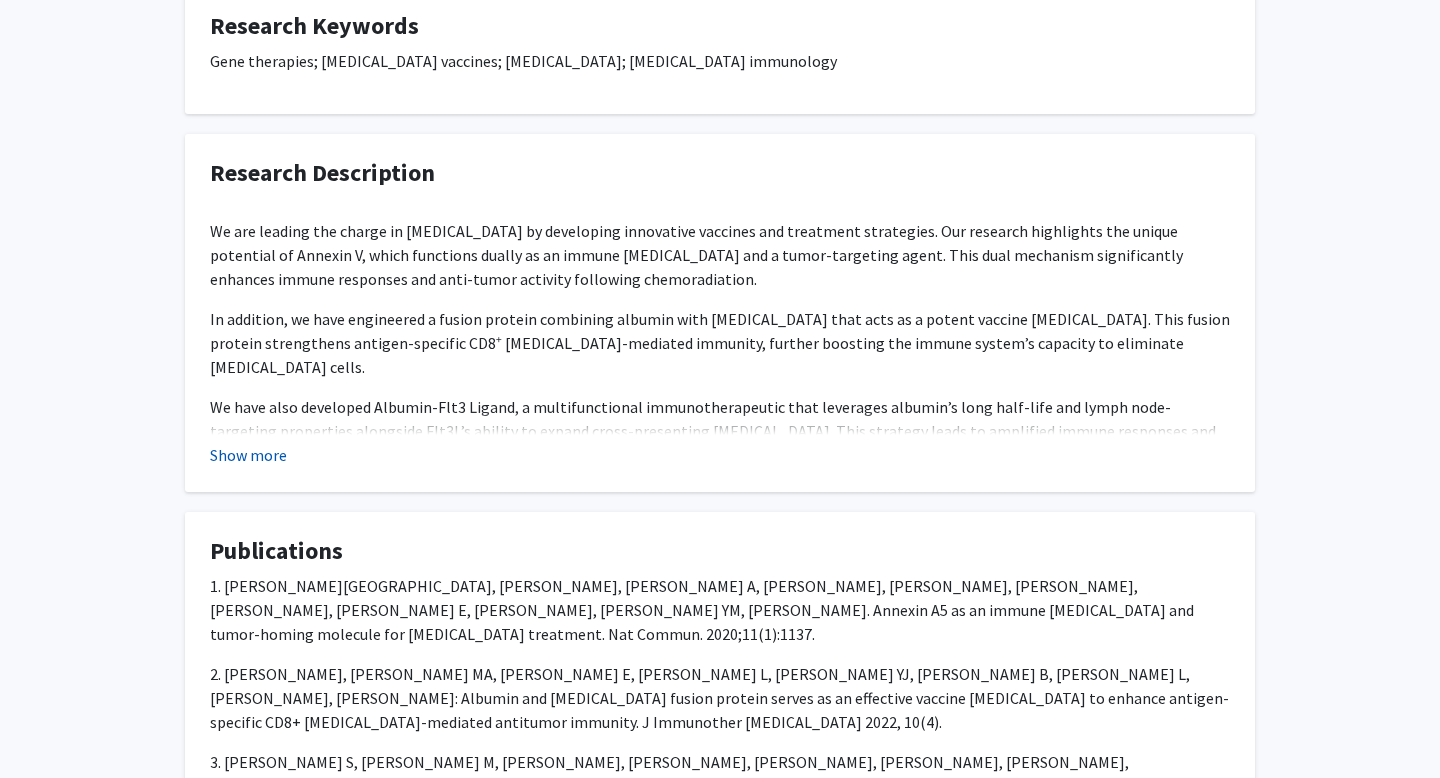 click on "Show more" 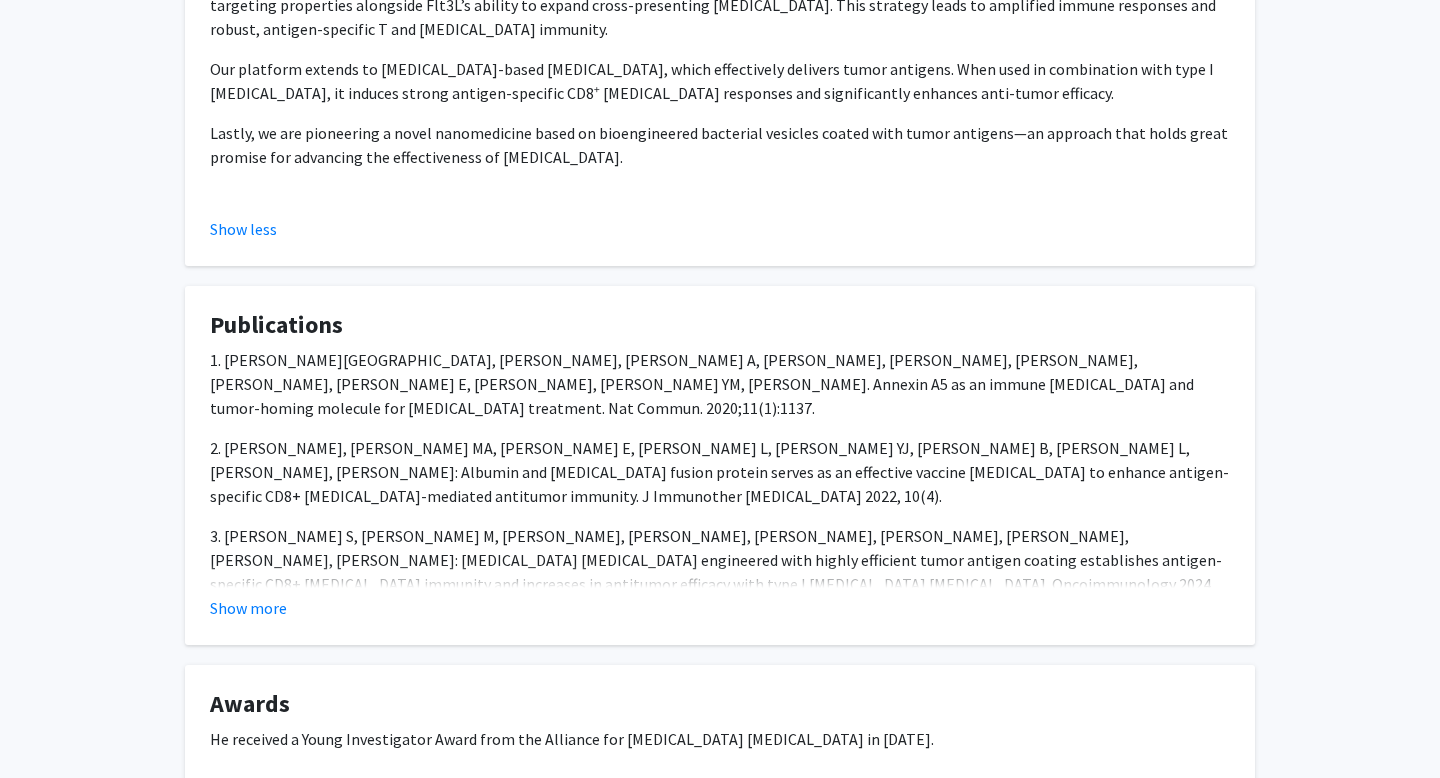 scroll, scrollTop: 1068, scrollLeft: 0, axis: vertical 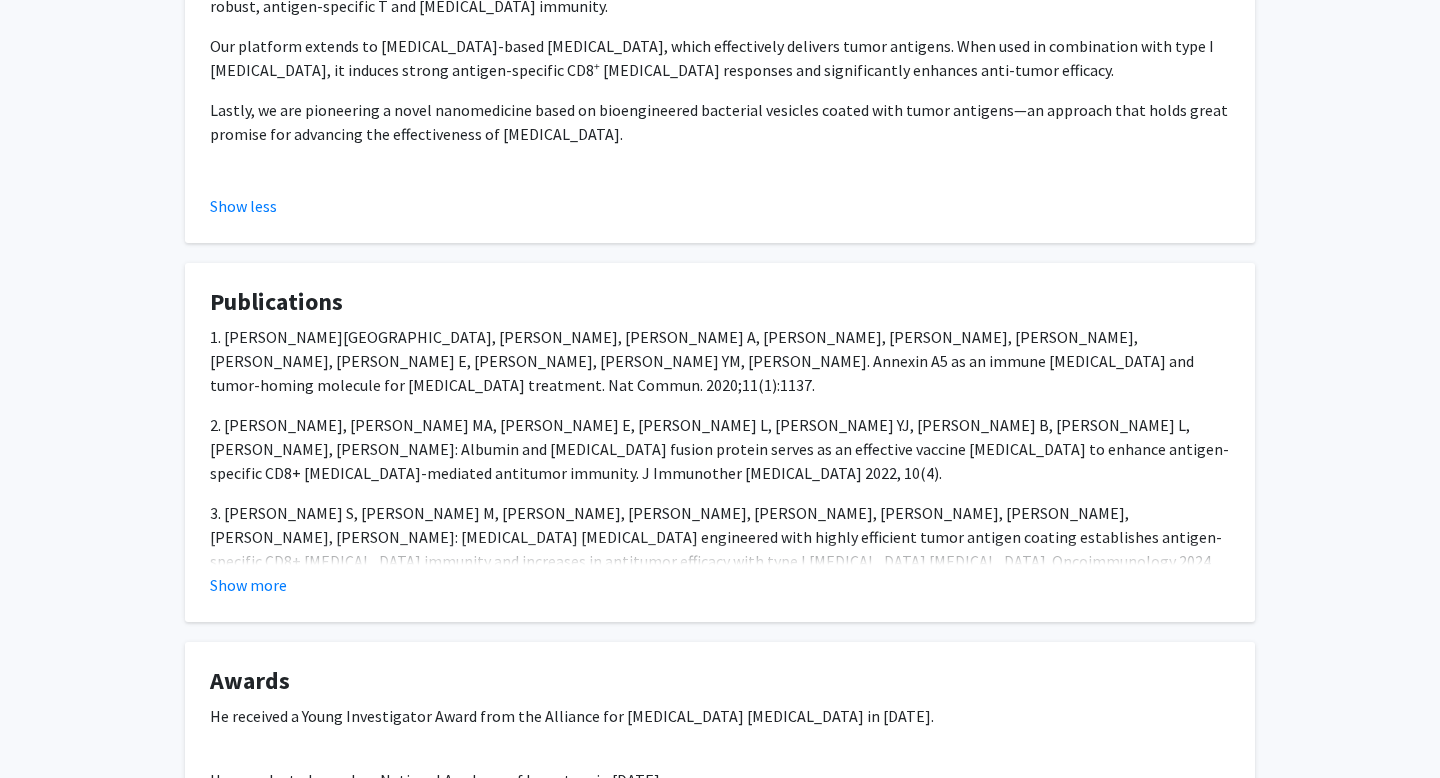 click on "Publications  1.	[PERSON_NAME][GEOGRAPHIC_DATA], [PERSON_NAME], [PERSON_NAME] A, [PERSON_NAME], [PERSON_NAME], [PERSON_NAME], [PERSON_NAME], [PERSON_NAME] E, [PERSON_NAME], [PERSON_NAME] YM, [PERSON_NAME]. Annexin A5 as an immune [MEDICAL_DATA] and tumor-homing molecule for [MEDICAL_DATA] treatment. Nat Commun. 2020;11(1):1137.
2.	[PERSON_NAME], [PERSON_NAME] MA, [PERSON_NAME] E, [PERSON_NAME] L, [PERSON_NAME] YJ, [PERSON_NAME] B, [PERSON_NAME] L, [PERSON_NAME], [PERSON_NAME]: Albumin and [MEDICAL_DATA] fusion protein serves as an effective vaccine [MEDICAL_DATA] to enhance antigen-specific CD8+ [MEDICAL_DATA]-mediated antitumor immunity. J Immunother [MEDICAL_DATA] 2022, 10(4).
3.	[PERSON_NAME] S, [PERSON_NAME] M, [PERSON_NAME], [PERSON_NAME], [PERSON_NAME], [PERSON_NAME], [PERSON_NAME], [PERSON_NAME], [PERSON_NAME]: [MEDICAL_DATA] [MEDICAL_DATA] engineered with highly efficient tumor antigen coating establishes antigen-specific CD8+ [MEDICAL_DATA] immunity and increases in antitumor efficacy with type I [MEDICAL_DATA] [MEDICAL_DATA]. Oncoimmunology 2024, 13(1):2298444.
Show more" 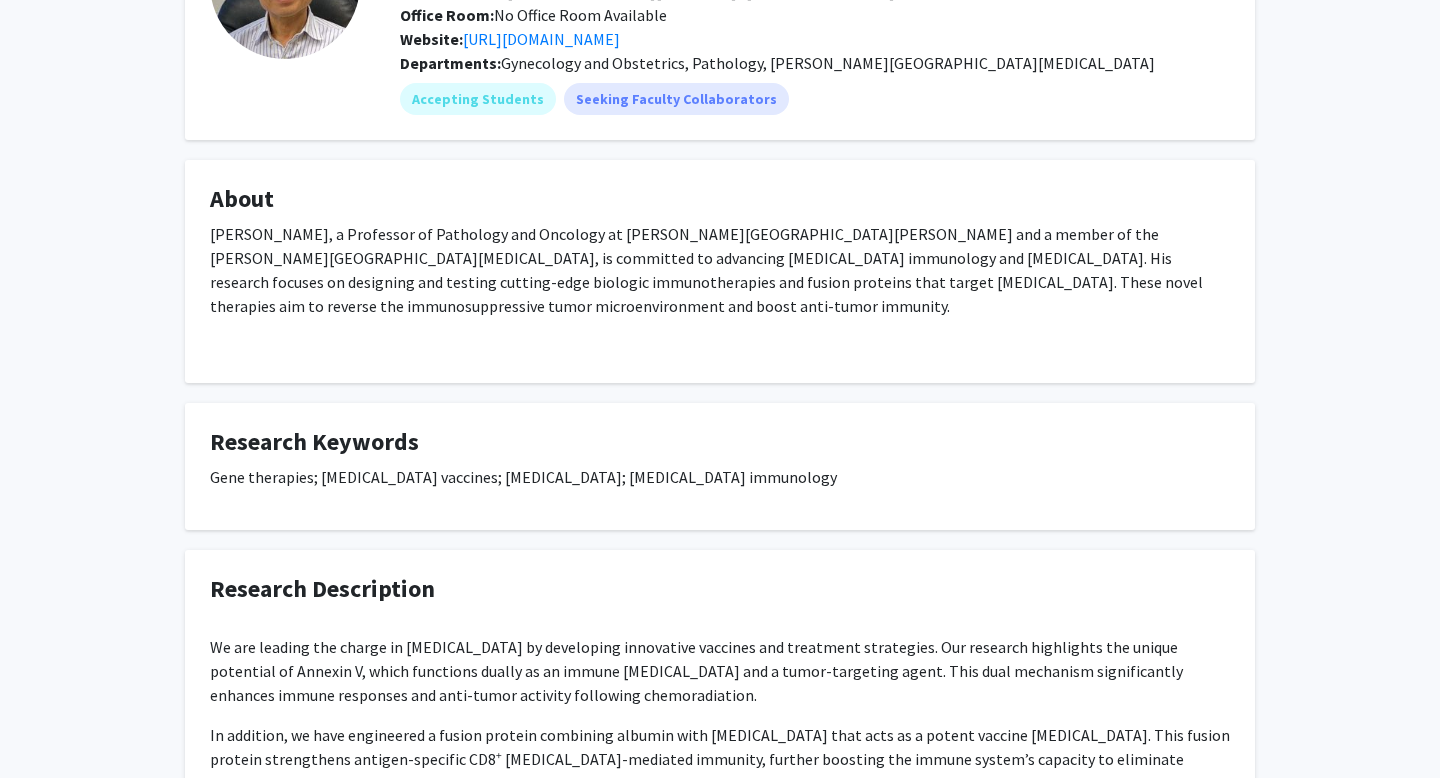 scroll, scrollTop: 208, scrollLeft: 0, axis: vertical 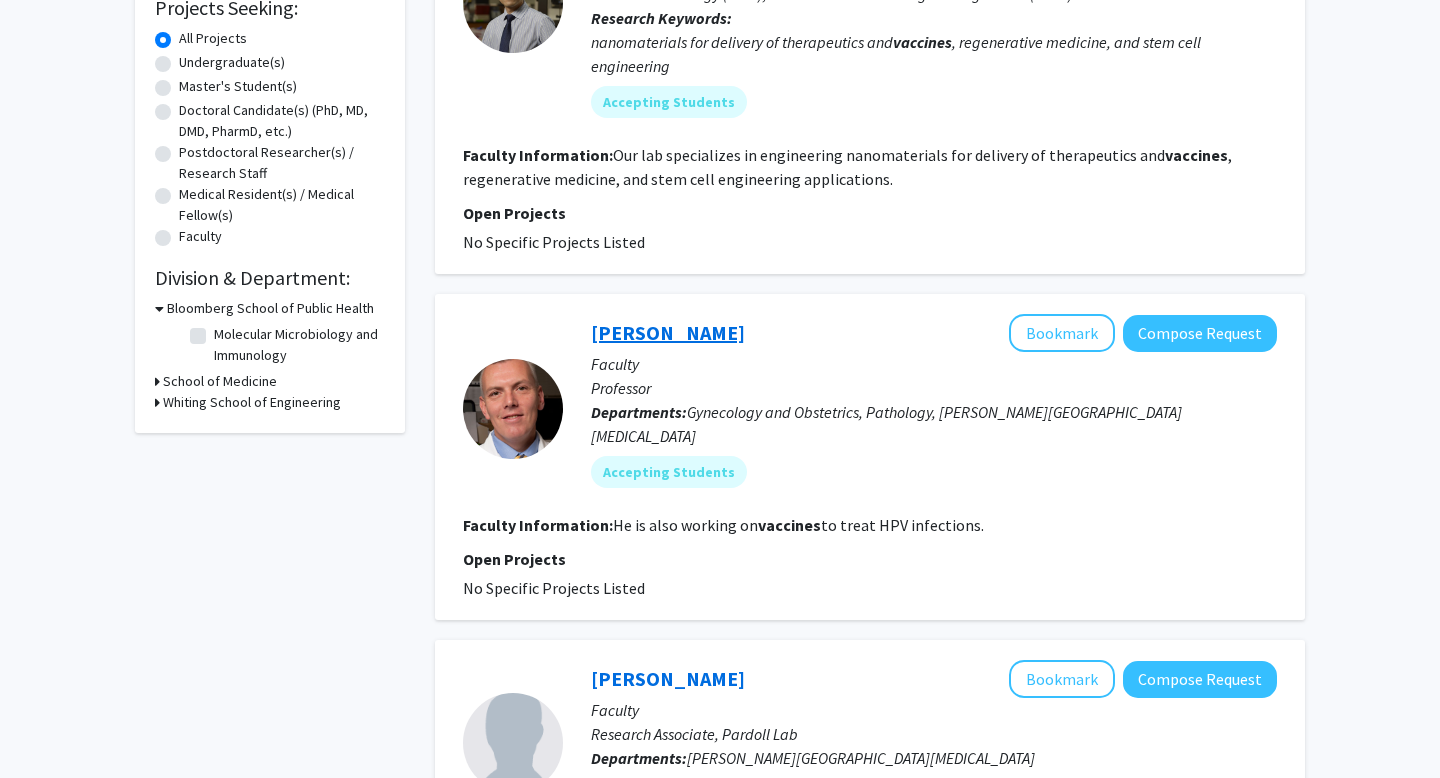 click on "[PERSON_NAME]" 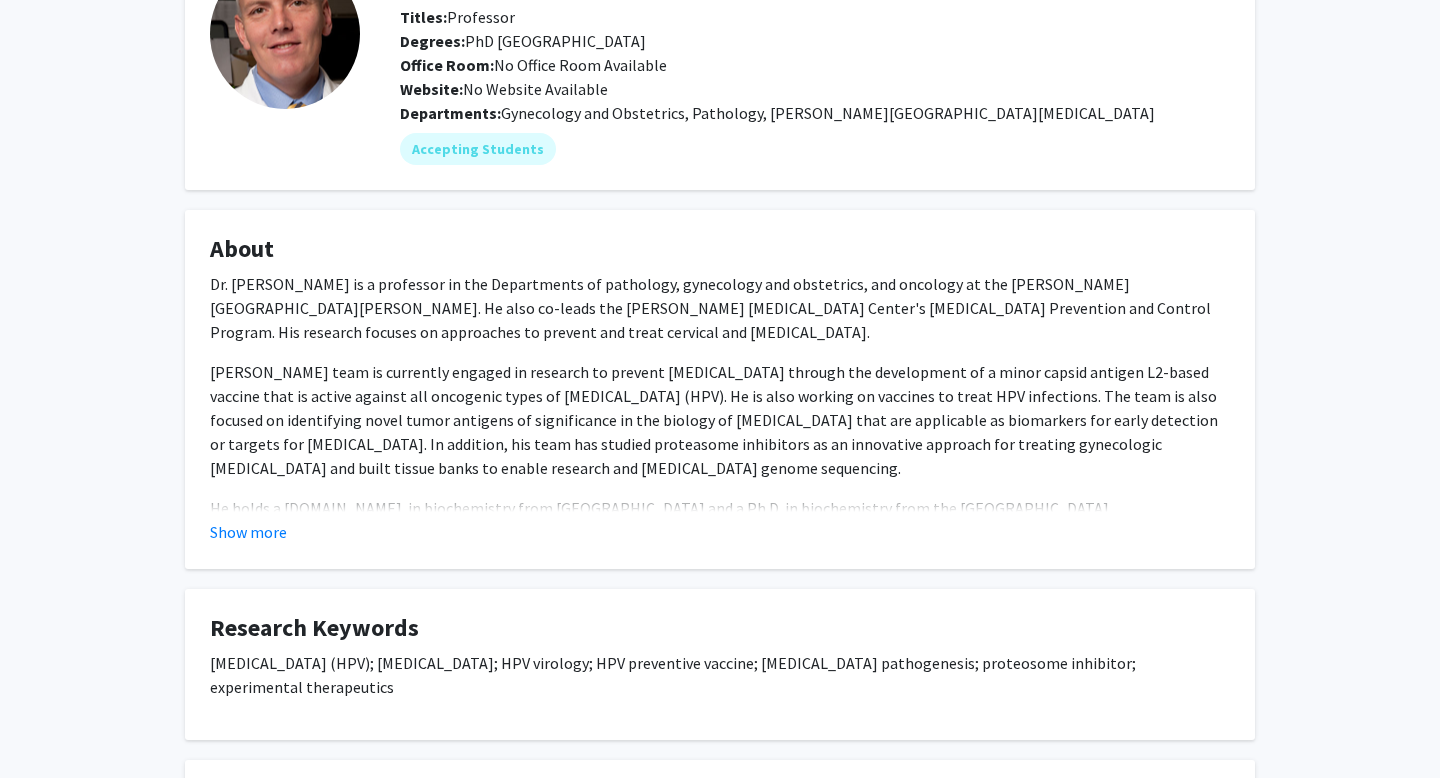 scroll, scrollTop: 151, scrollLeft: 0, axis: vertical 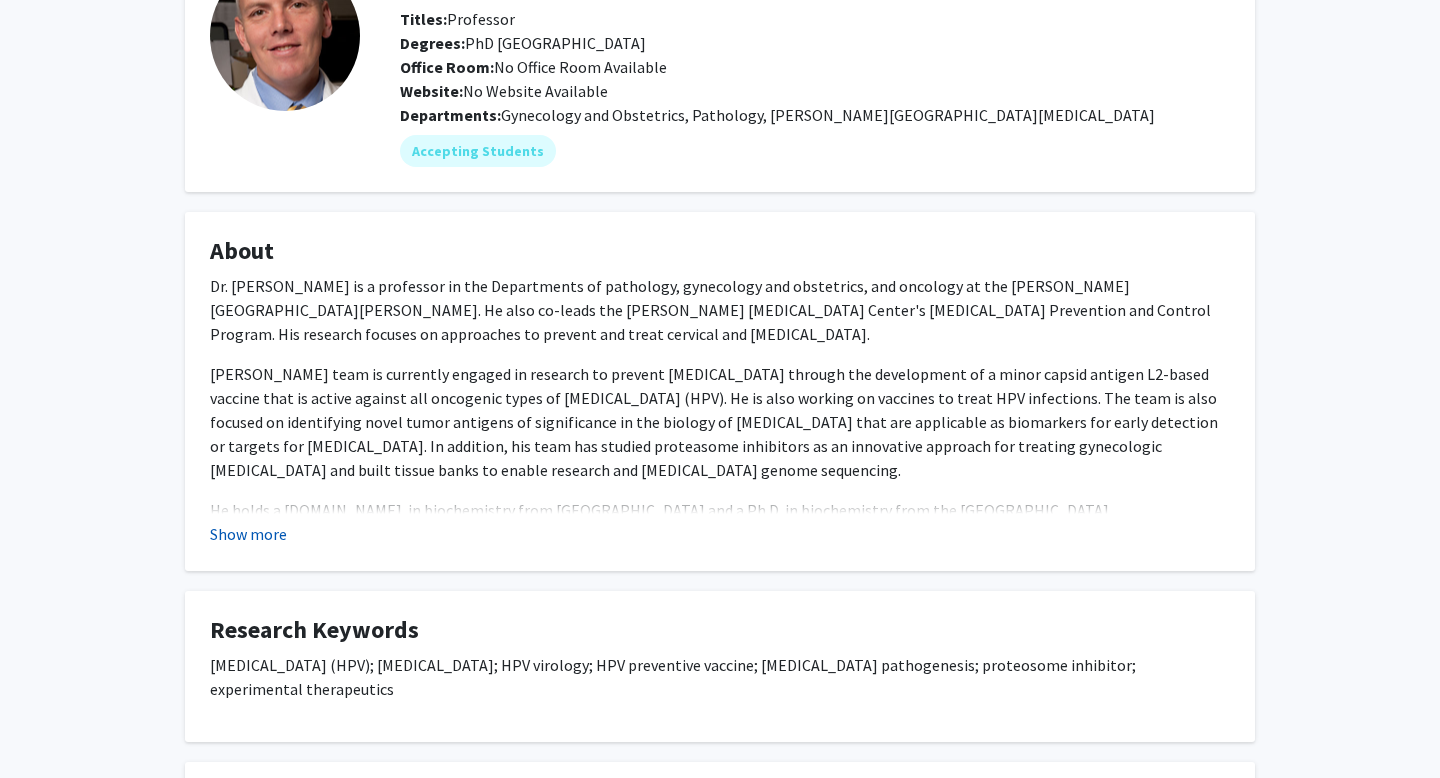 click on "Show more" 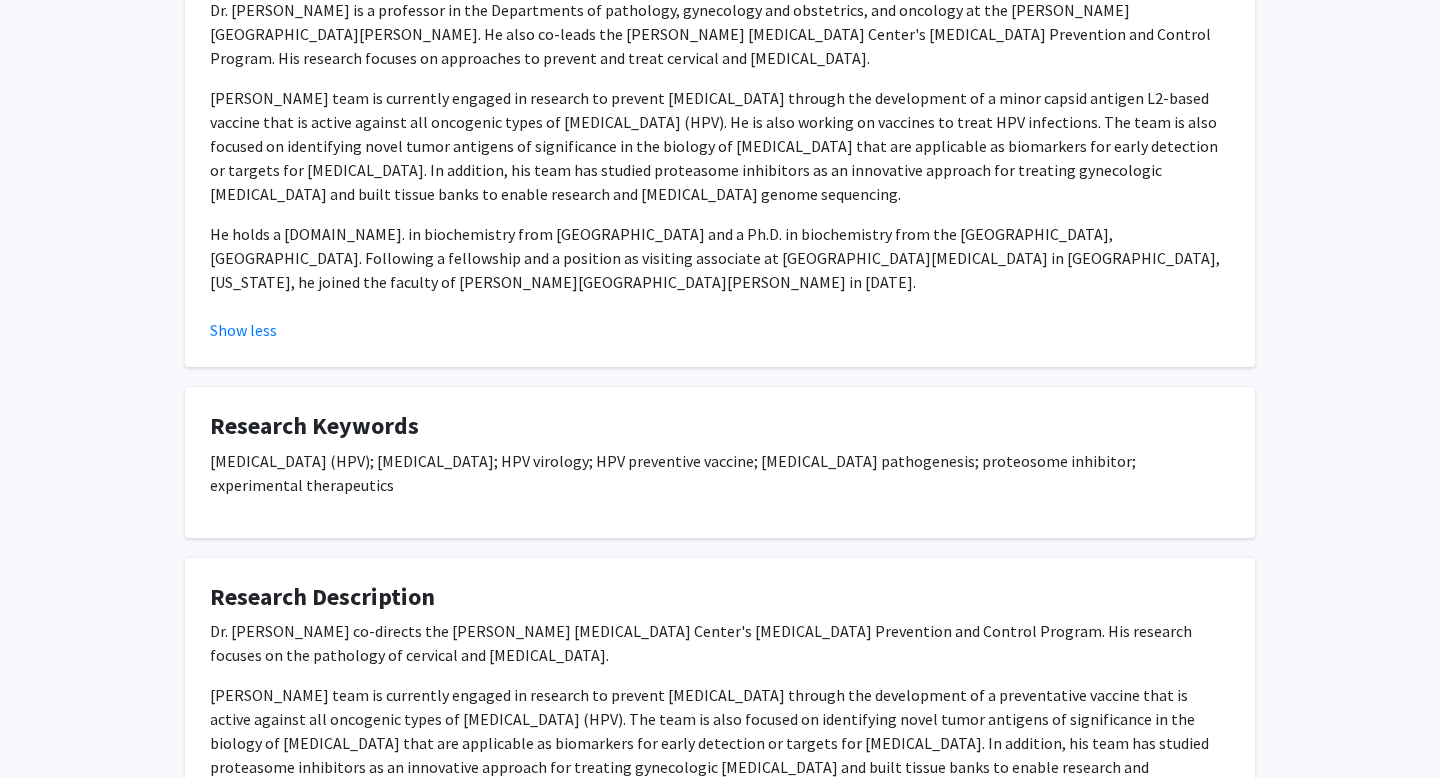 scroll, scrollTop: 419, scrollLeft: 0, axis: vertical 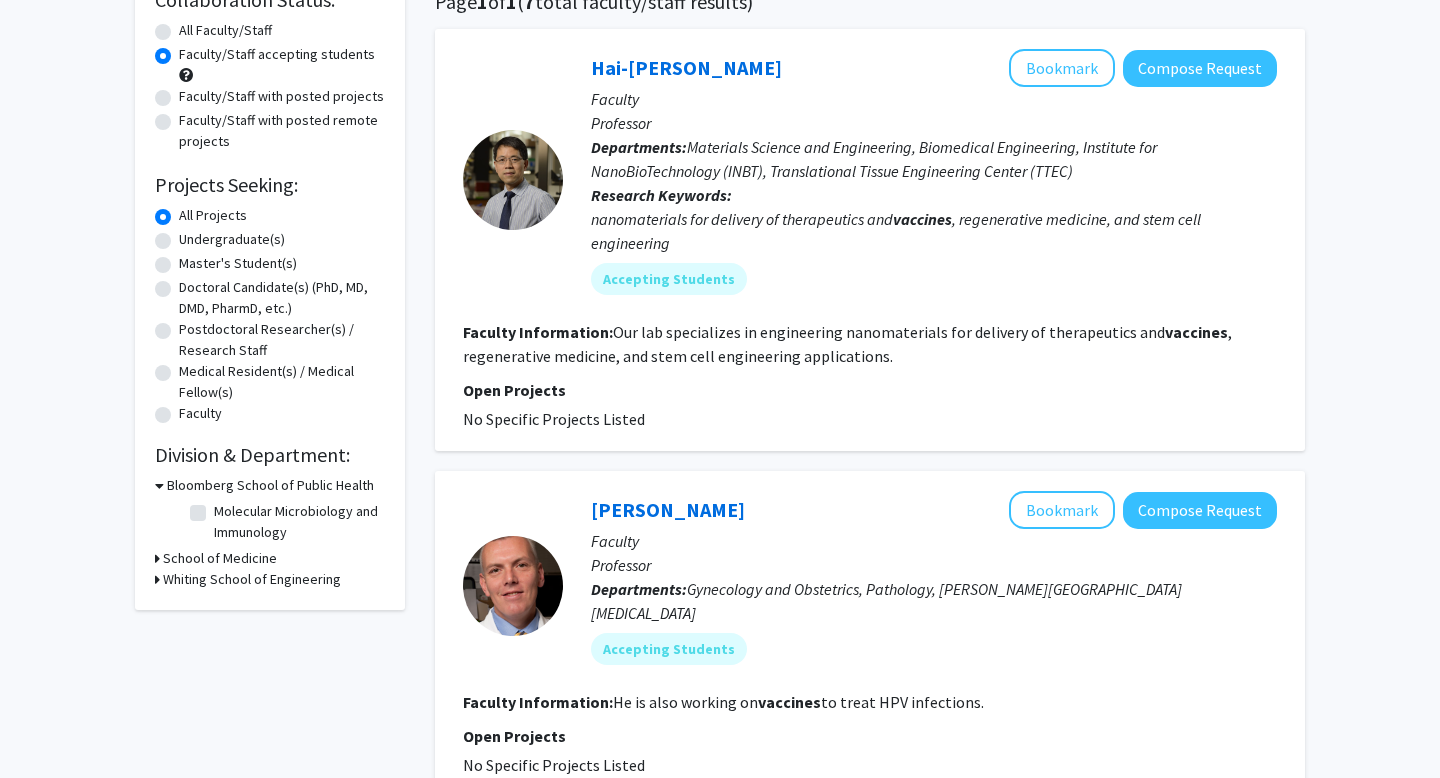 click on "Professor" 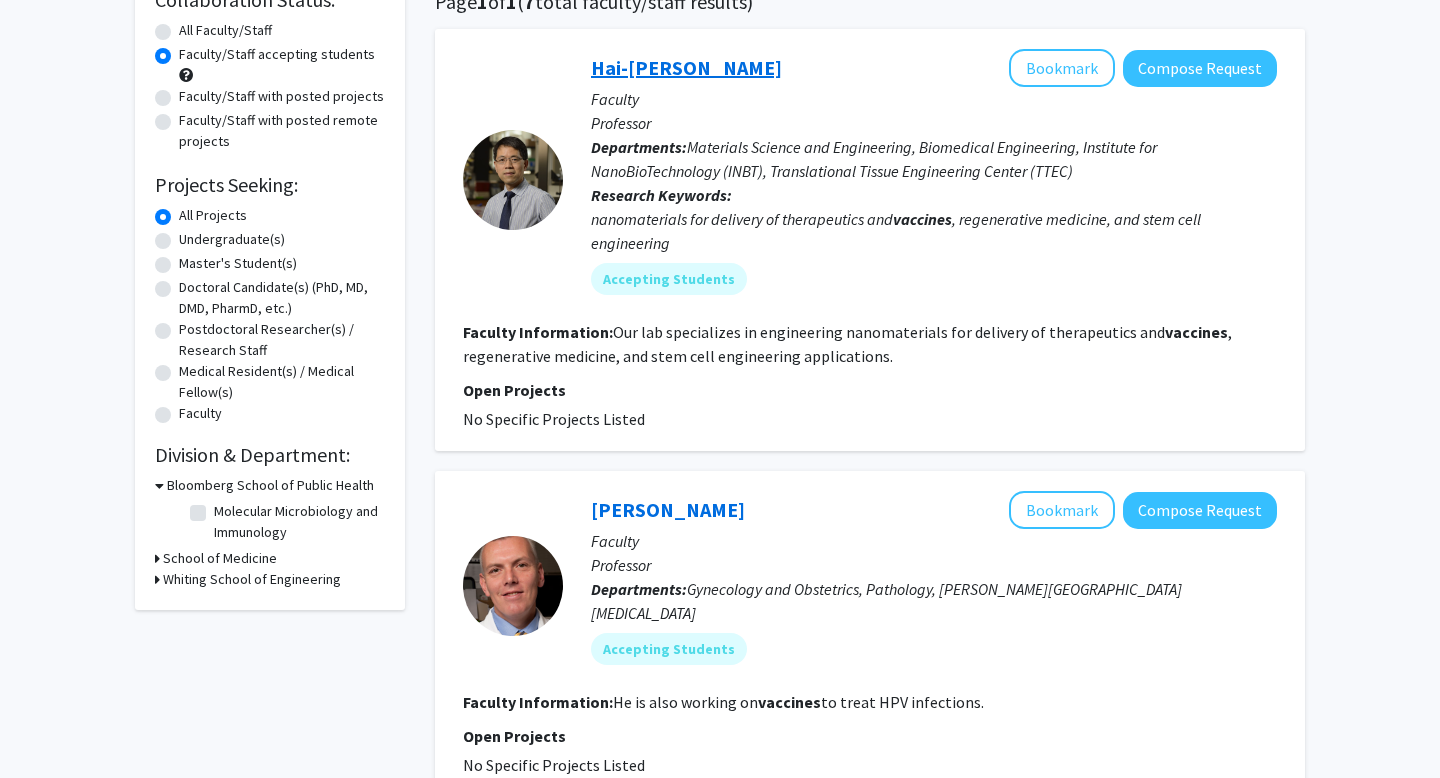 click on "Hai-[PERSON_NAME]" 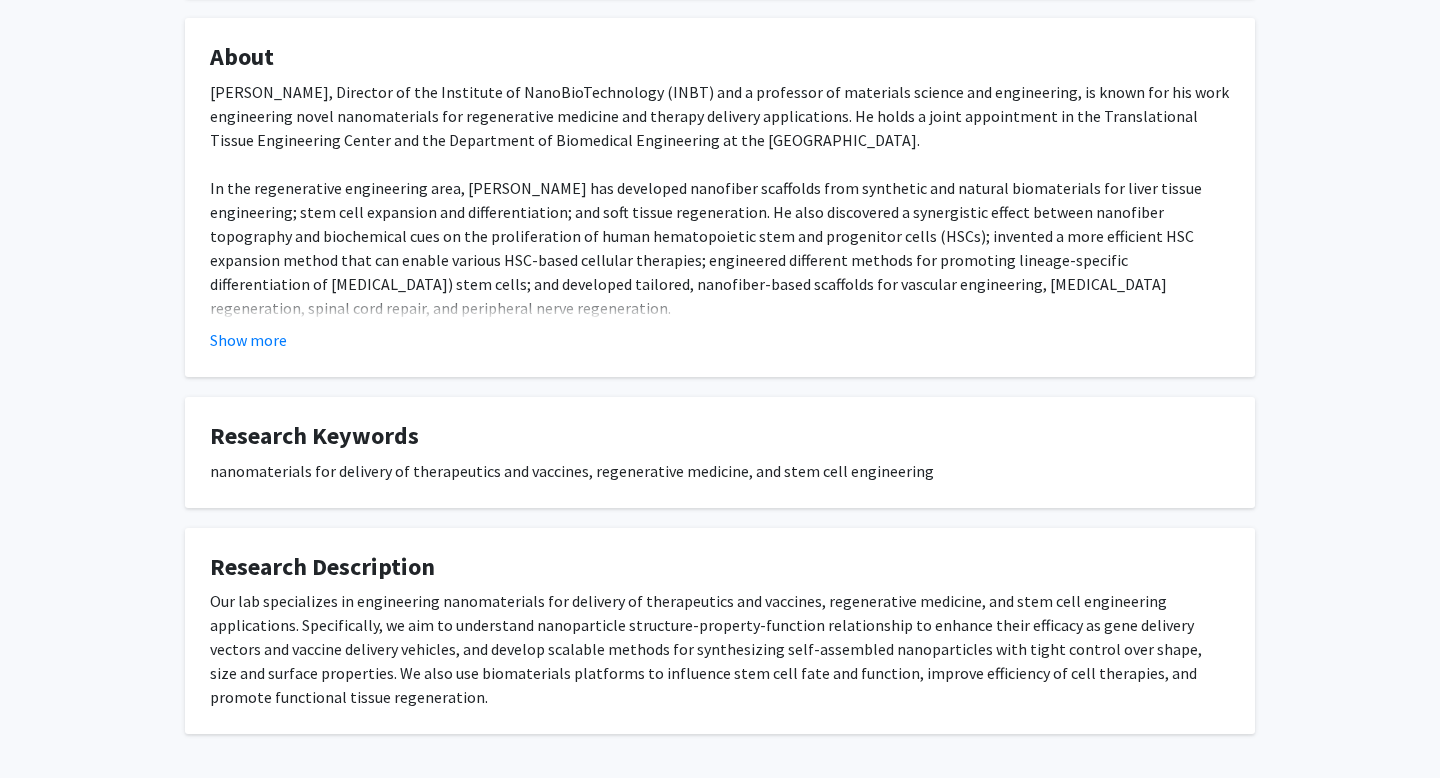scroll, scrollTop: 394, scrollLeft: 0, axis: vertical 